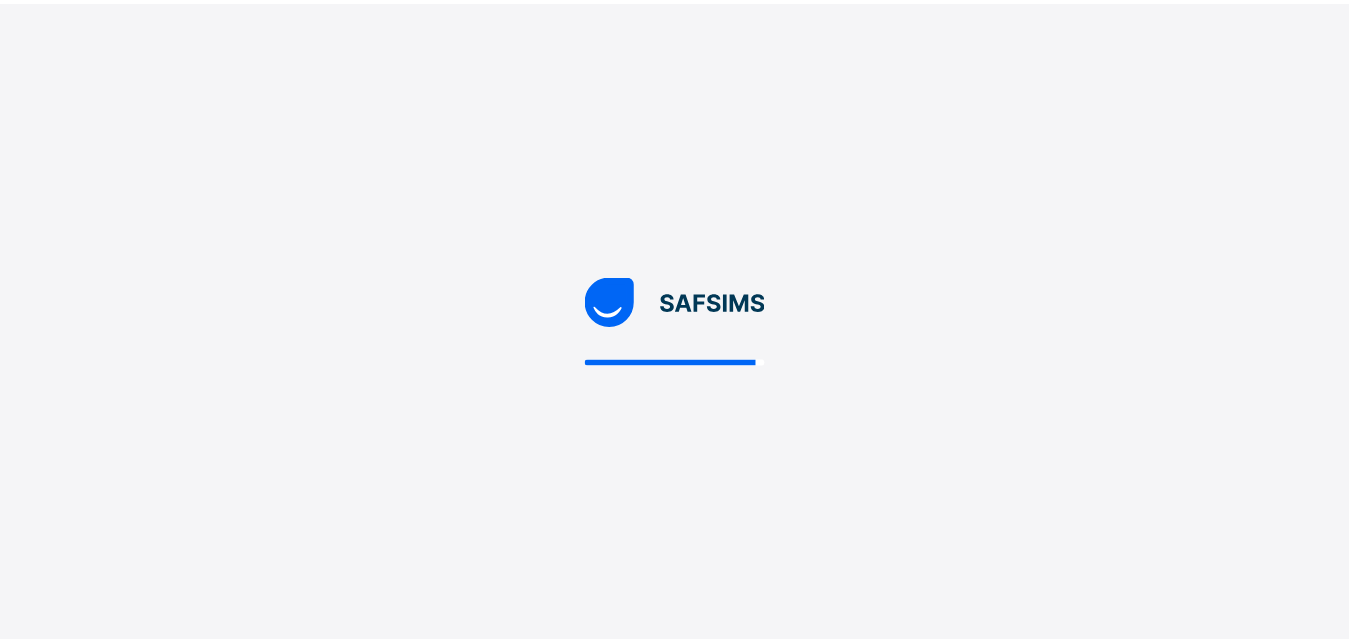 scroll, scrollTop: 0, scrollLeft: 0, axis: both 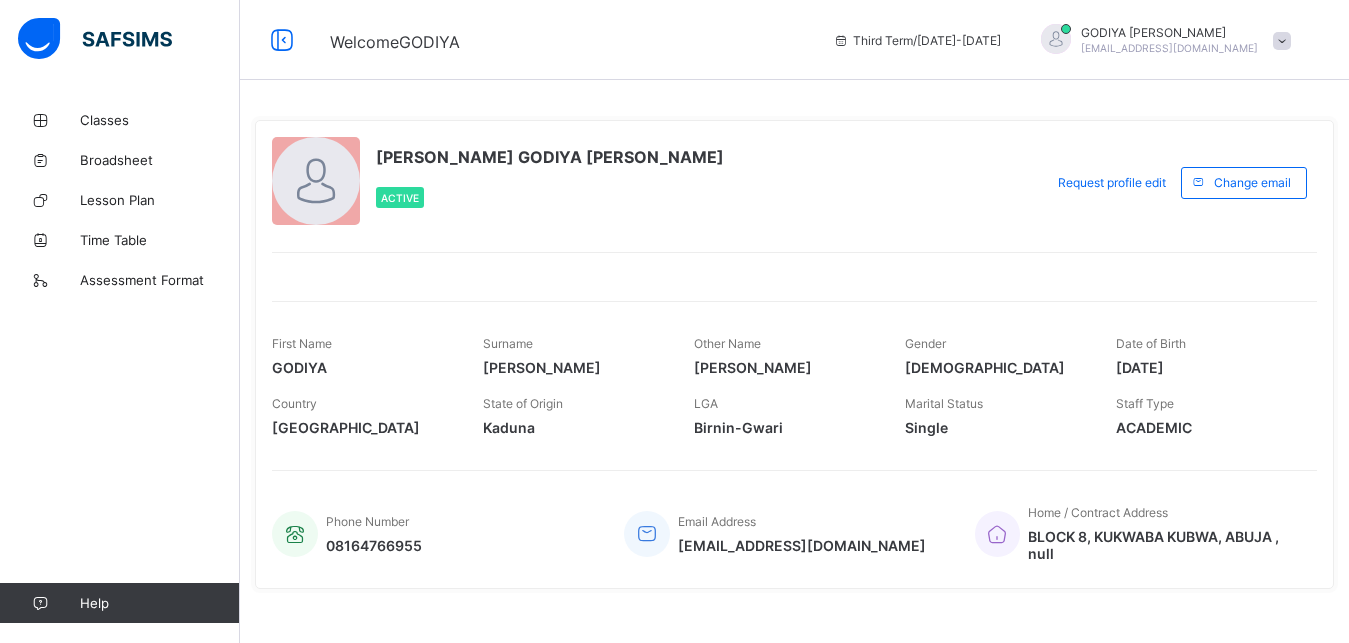 click at bounding box center (1282, 41) 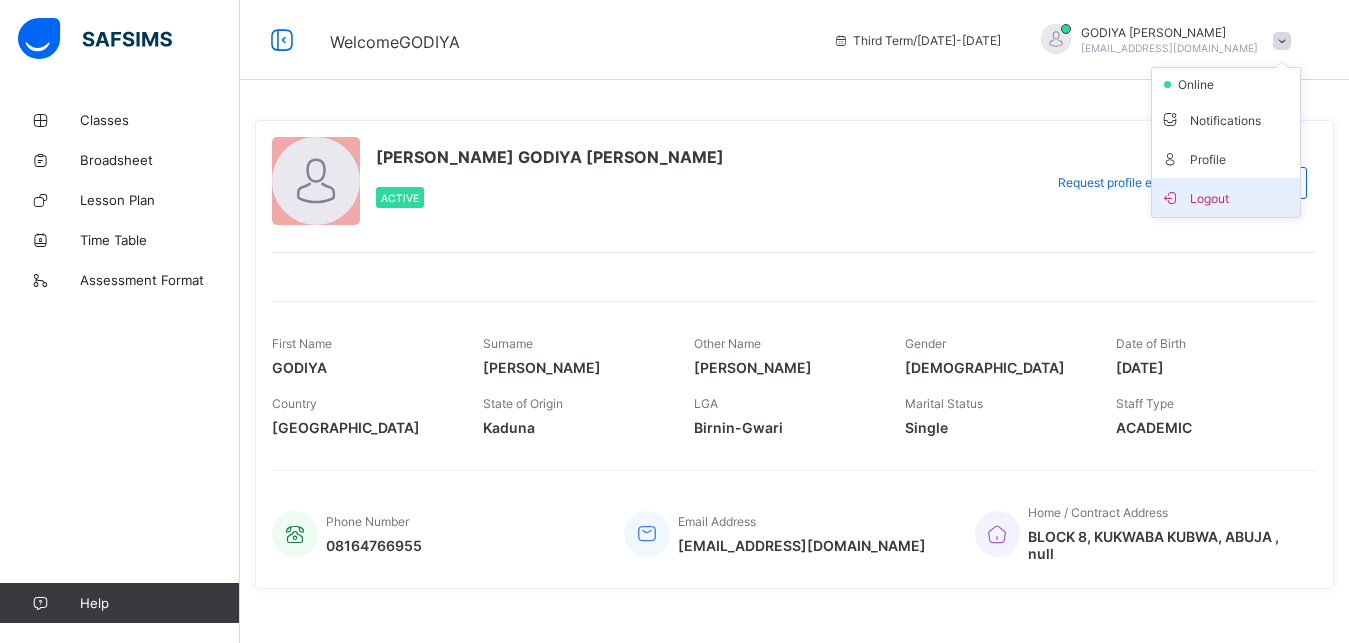 click on "Logout" at bounding box center [1226, 197] 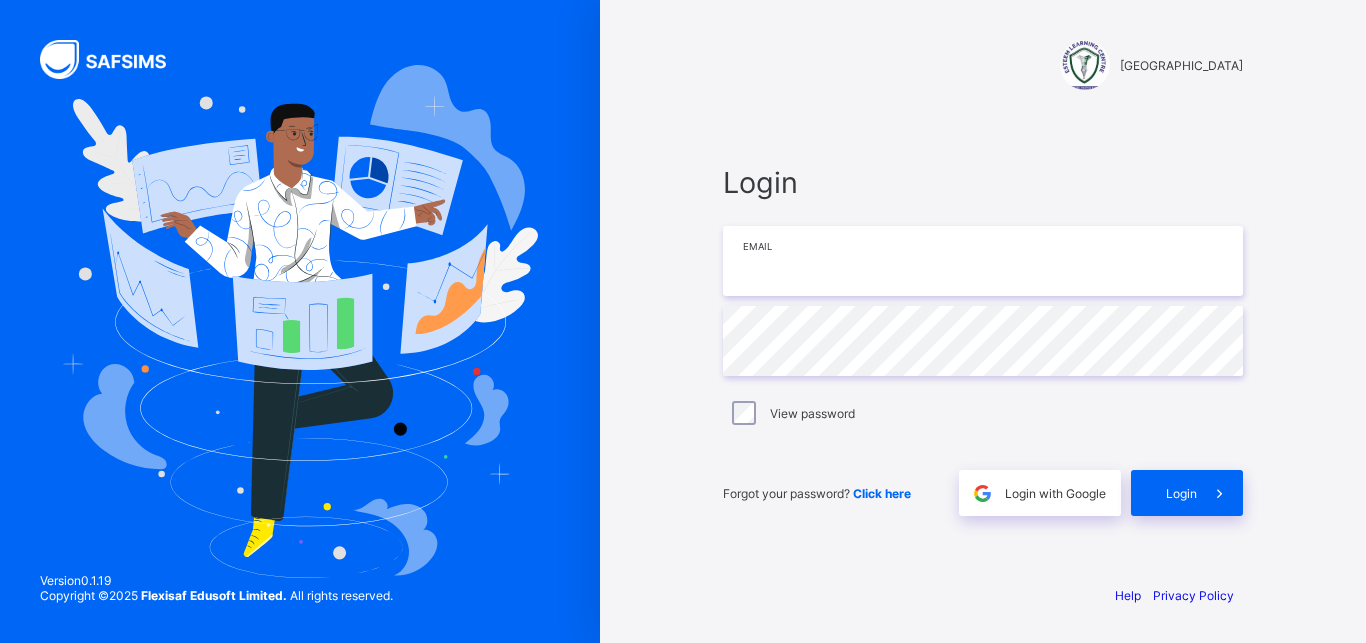 click at bounding box center (983, 261) 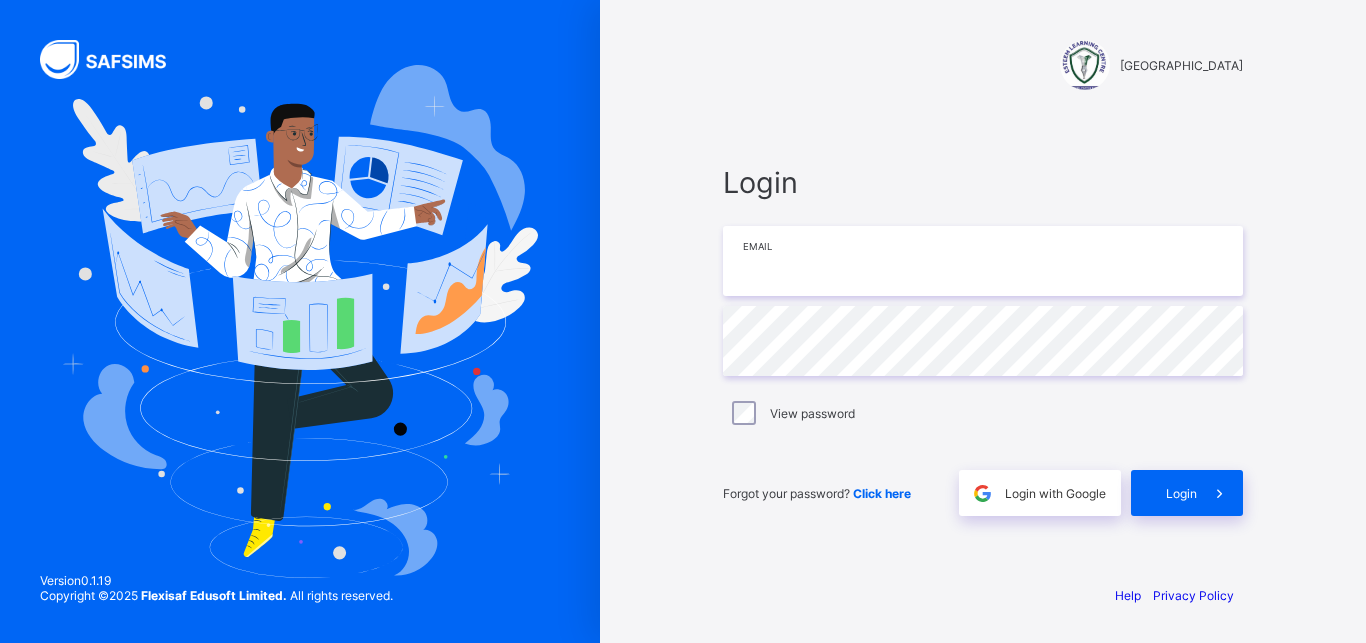 click at bounding box center [983, 261] 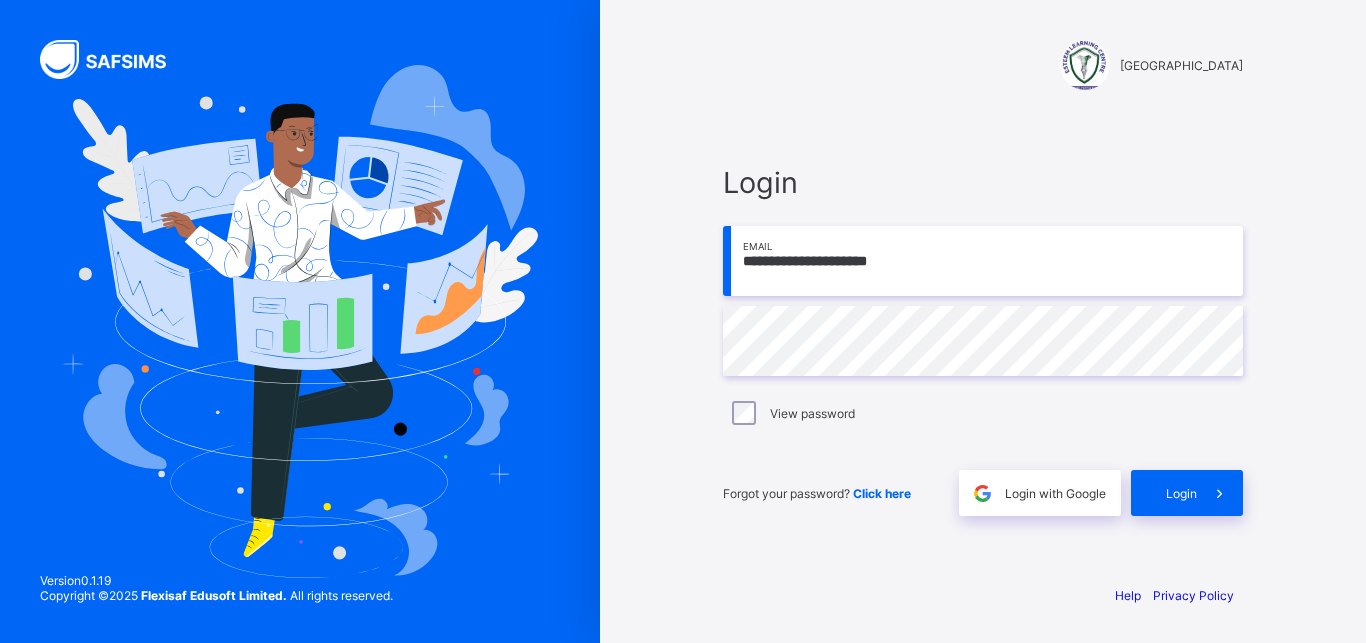 type on "**********" 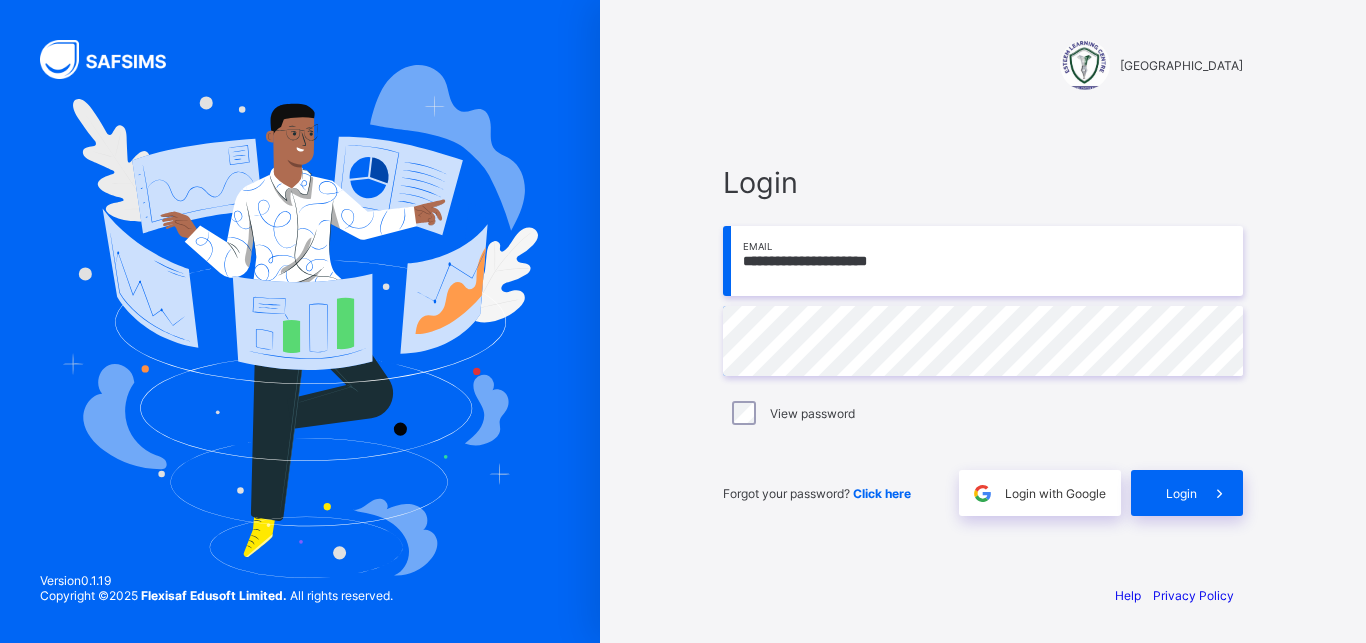 click on "**********" at bounding box center (983, 321) 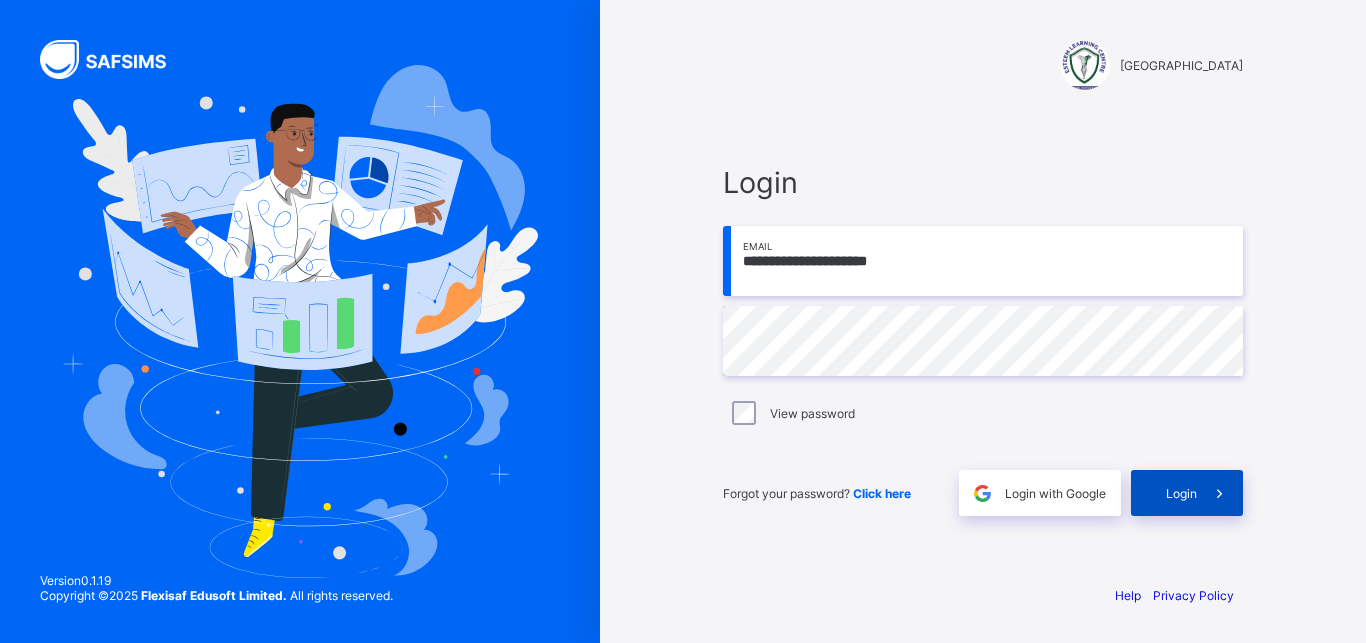 click on "Login" at bounding box center (1187, 493) 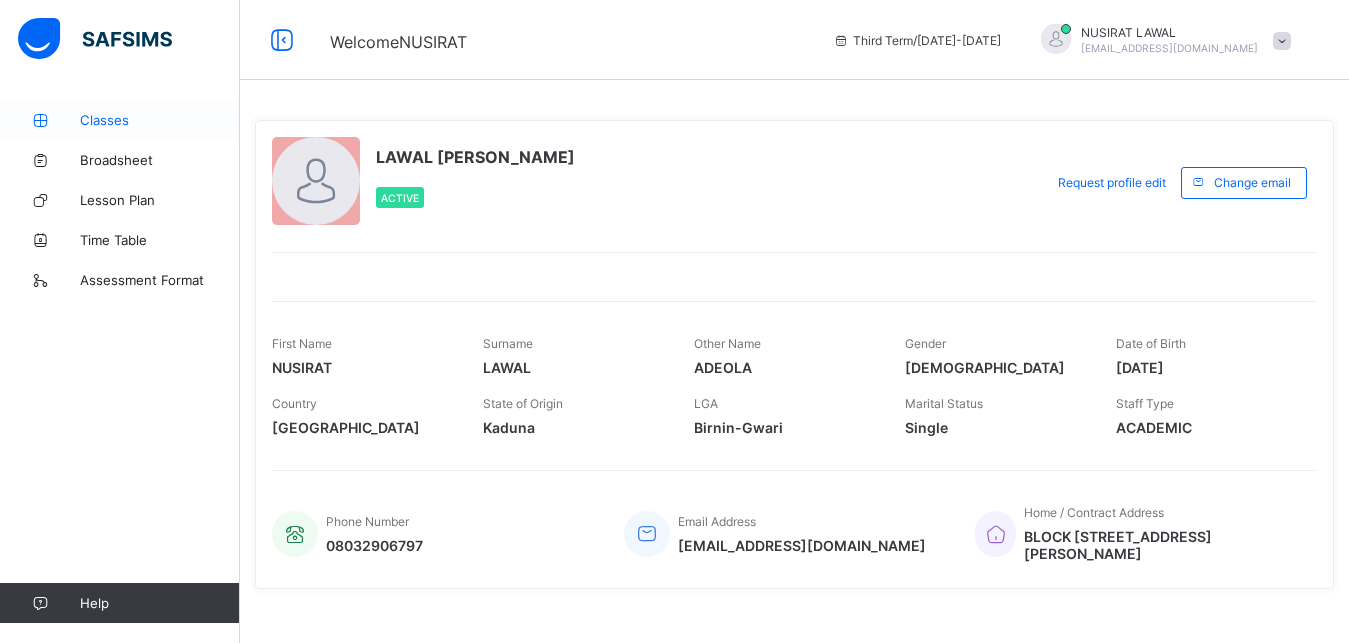 click on "Classes" at bounding box center [160, 120] 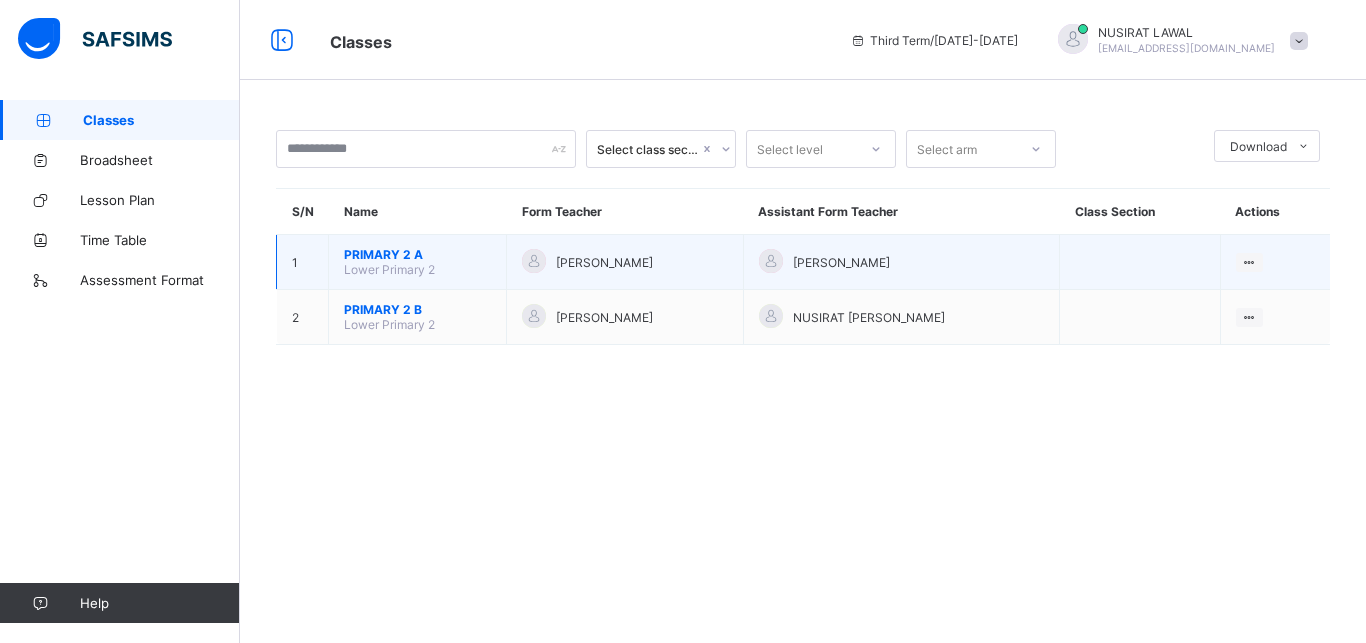 click on "PRIMARY 2   A" at bounding box center [417, 254] 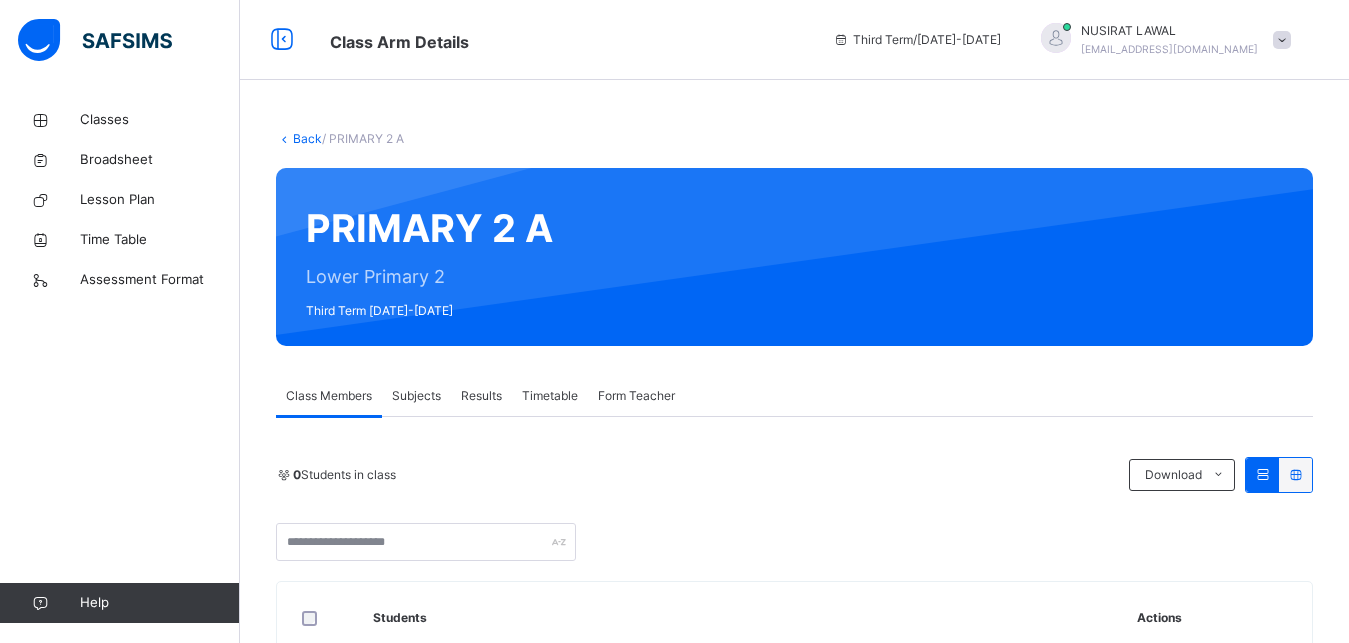 click on "Subjects" at bounding box center (416, 396) 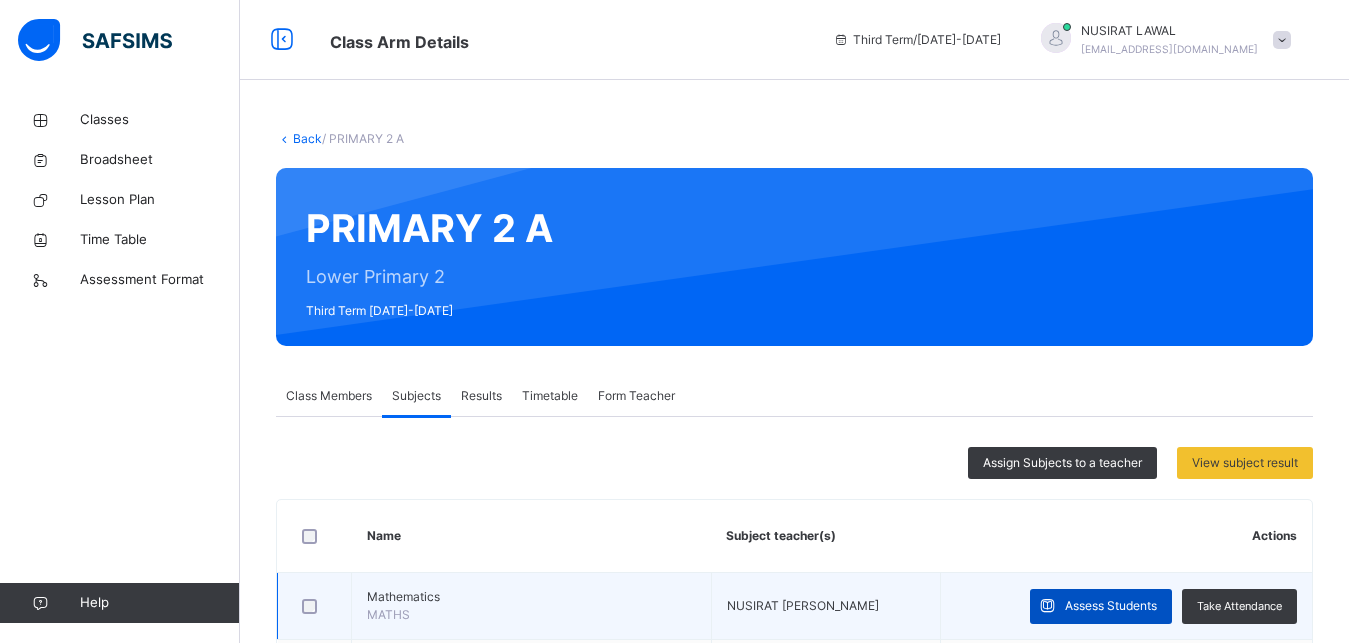 click on "Assess Students" at bounding box center (1101, 606) 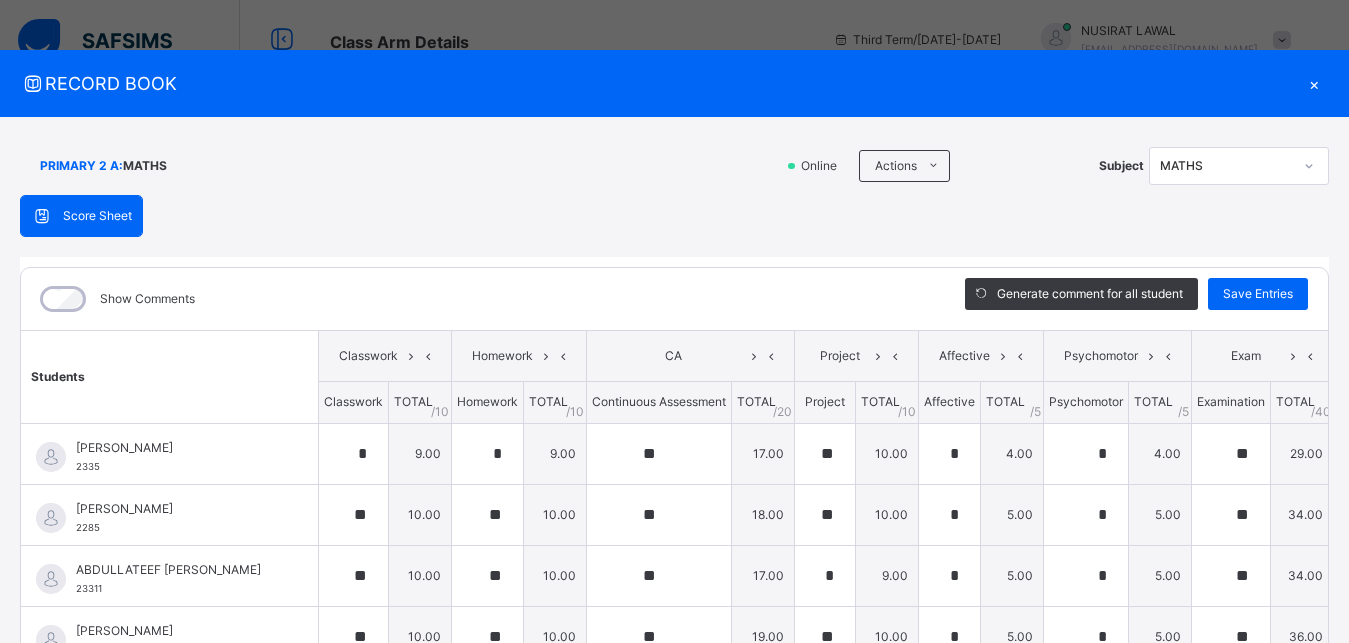 type on "*" 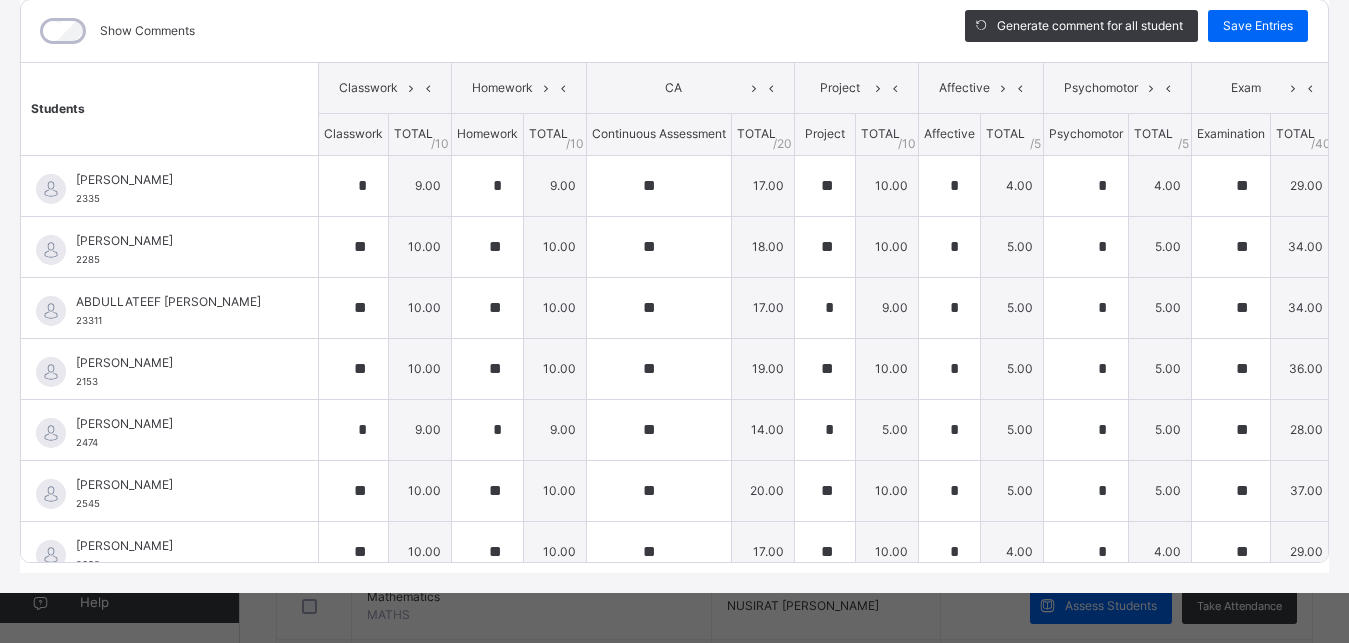 scroll, scrollTop: 285, scrollLeft: 0, axis: vertical 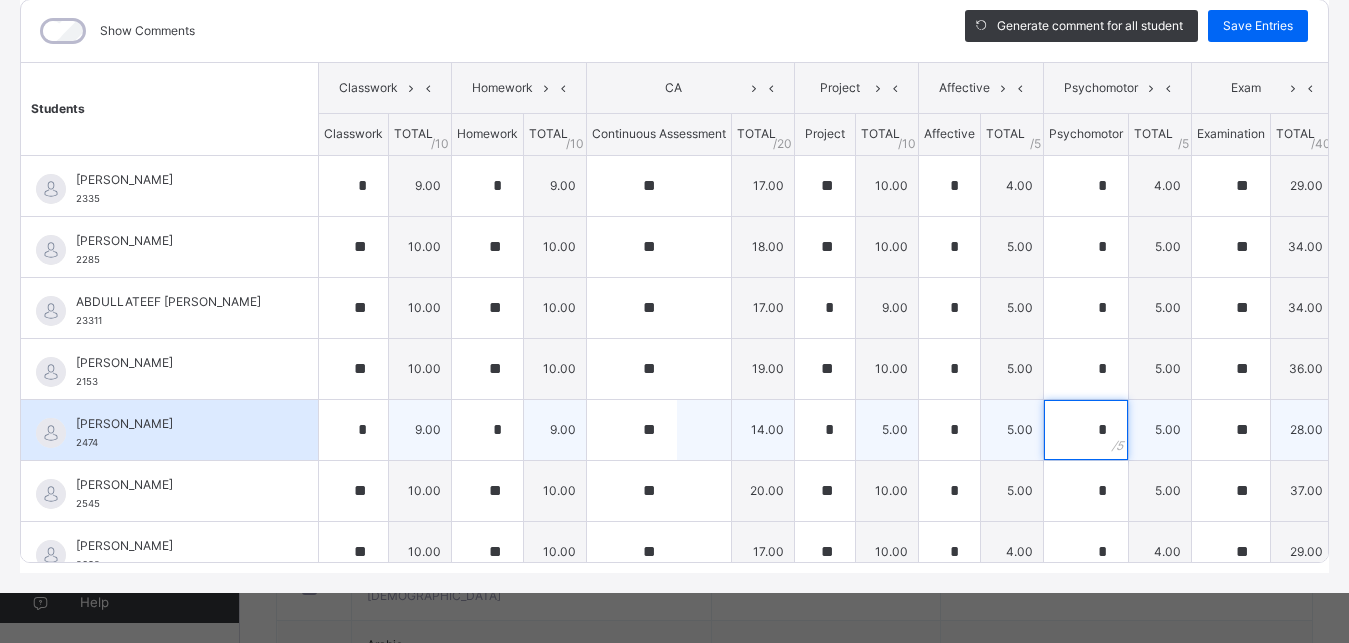 click on "*" at bounding box center [1086, 430] 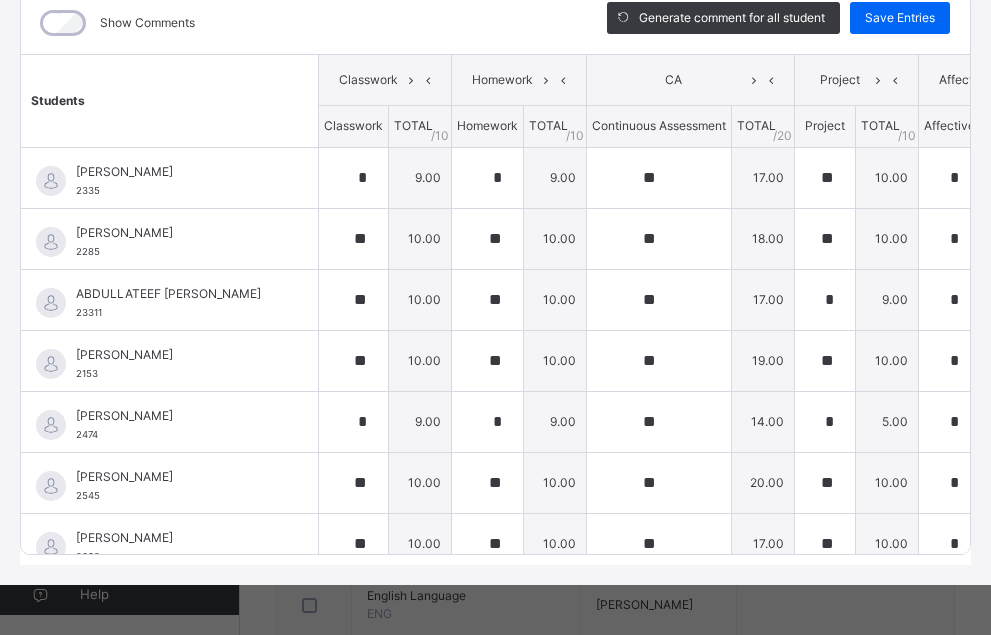 click on "Students" at bounding box center [170, 101] 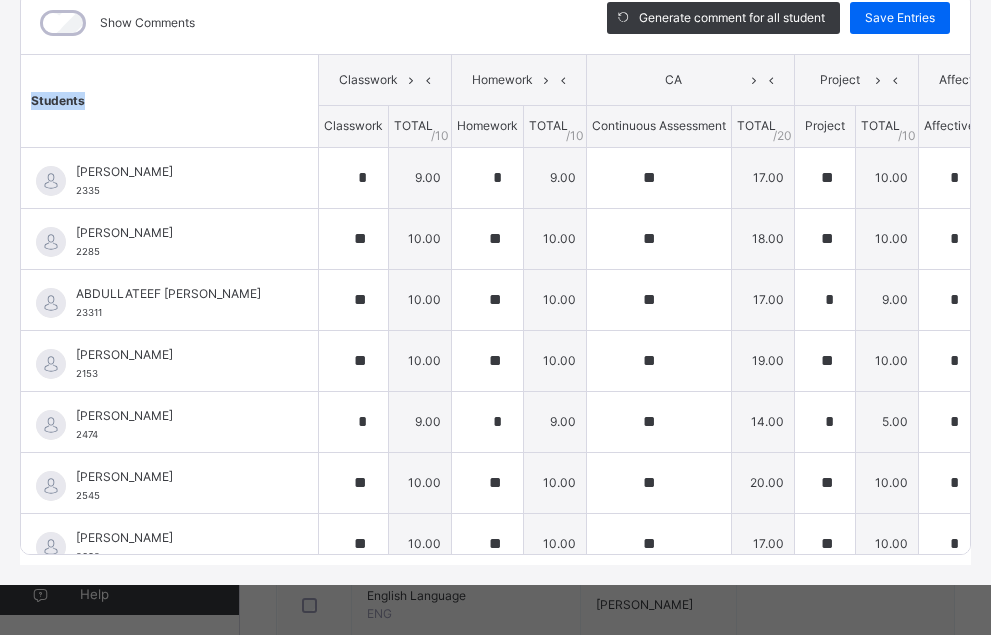 click on "Students" at bounding box center (170, 101) 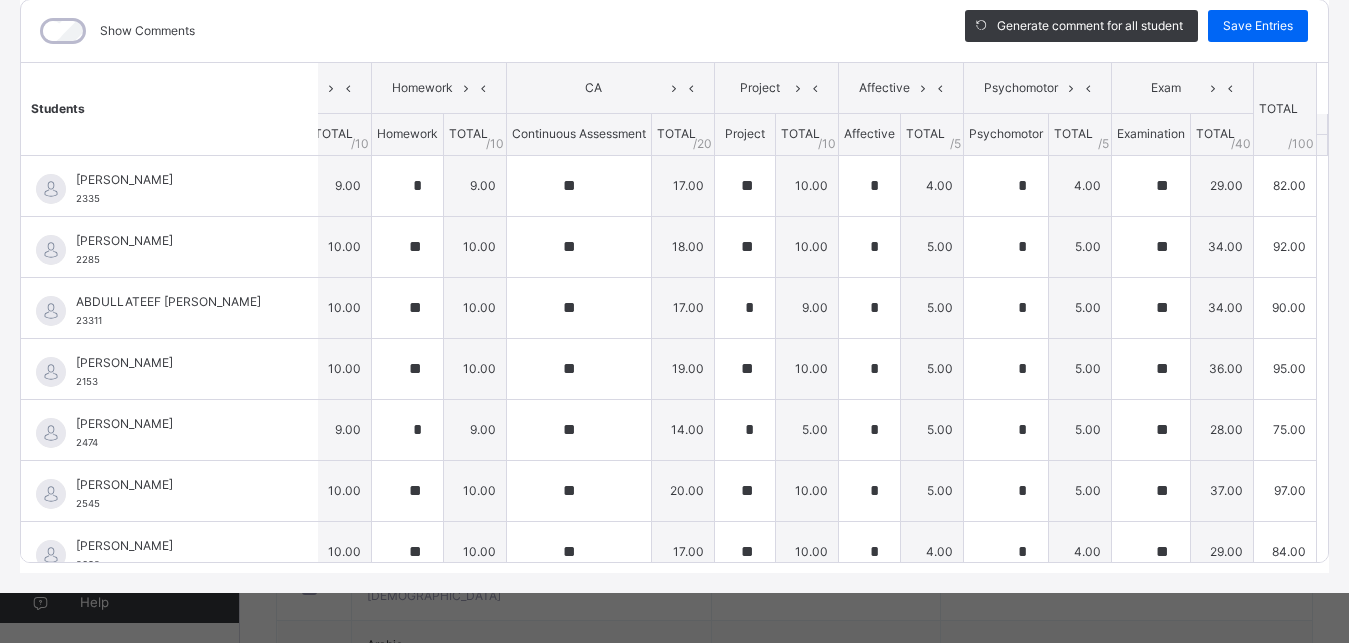 scroll, scrollTop: 0, scrollLeft: 143, axis: horizontal 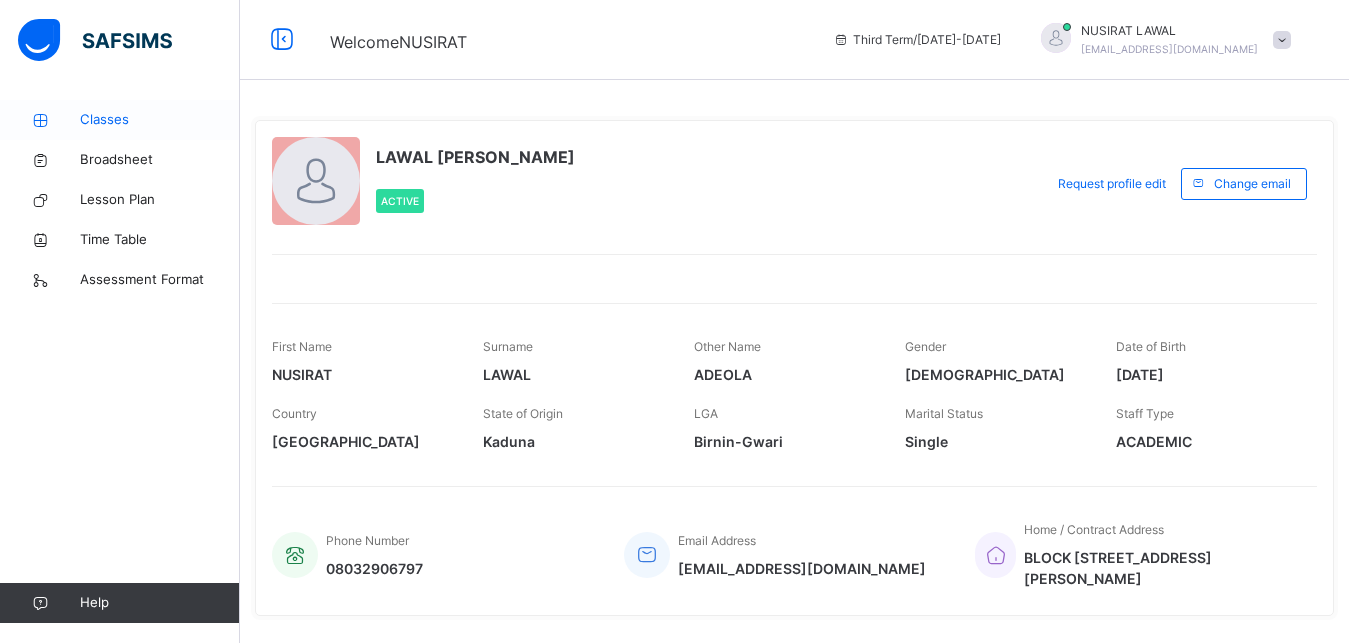 click on "Classes" at bounding box center (160, 120) 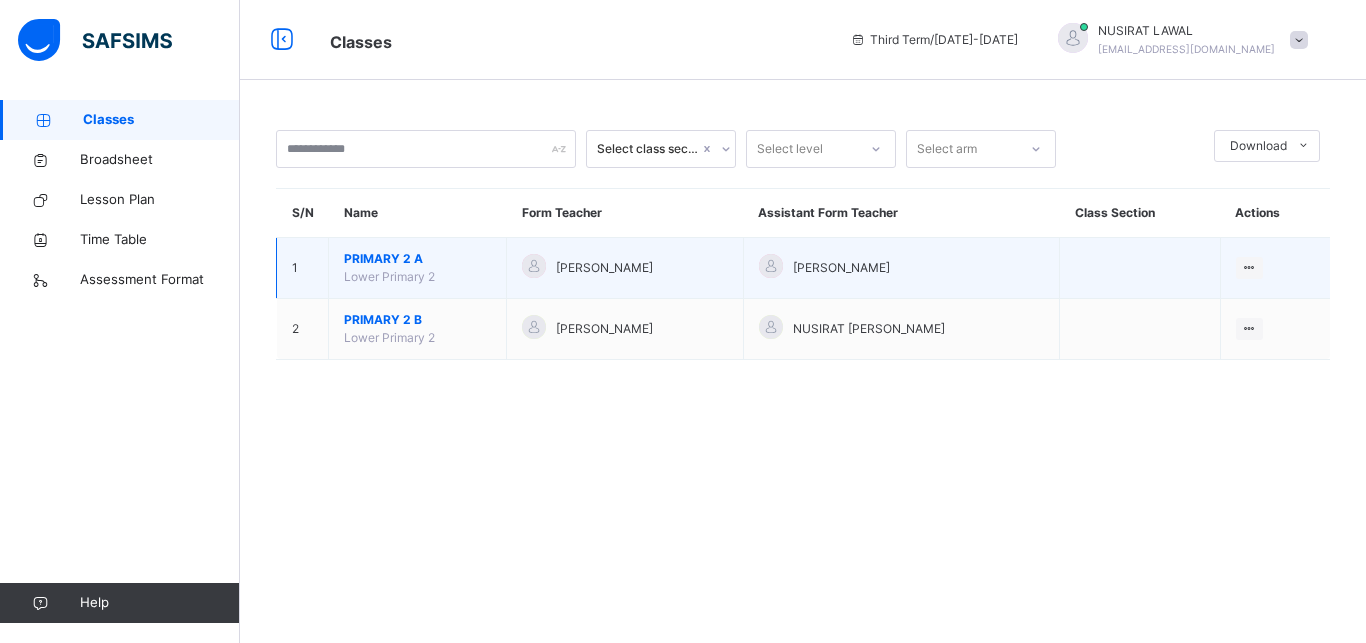 click on "PRIMARY 2   A" at bounding box center (417, 259) 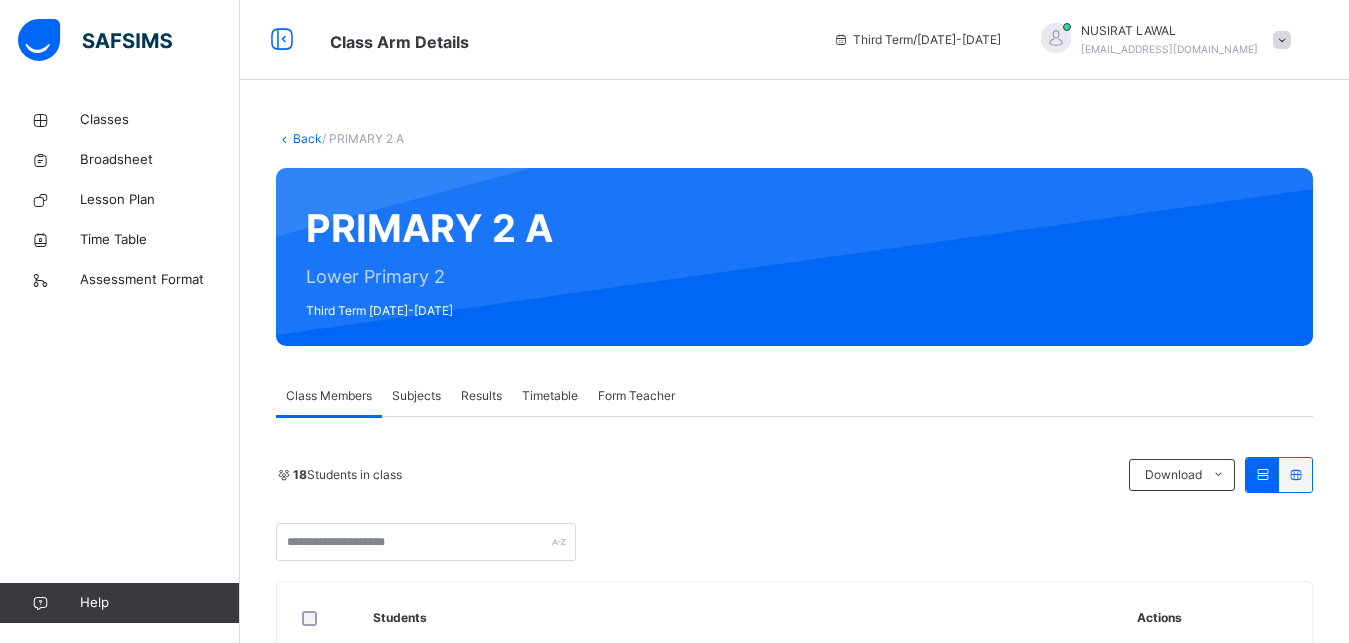 click on "Subjects" at bounding box center (416, 396) 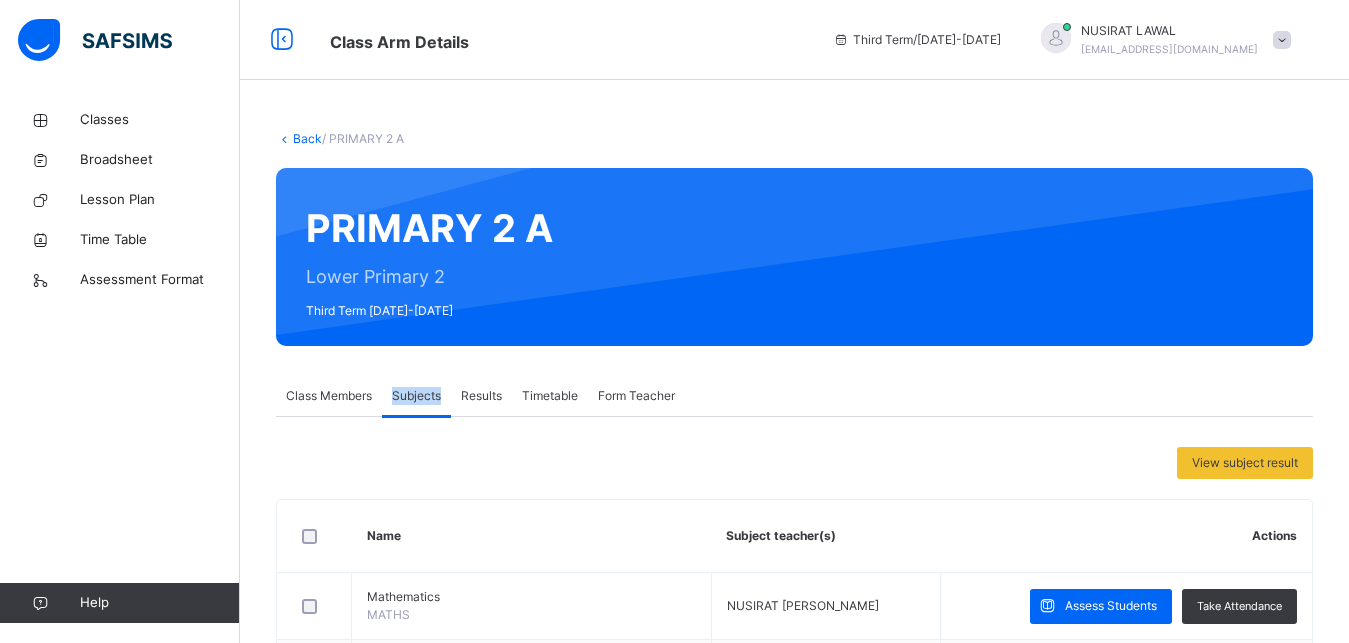click on "Subjects" at bounding box center (416, 396) 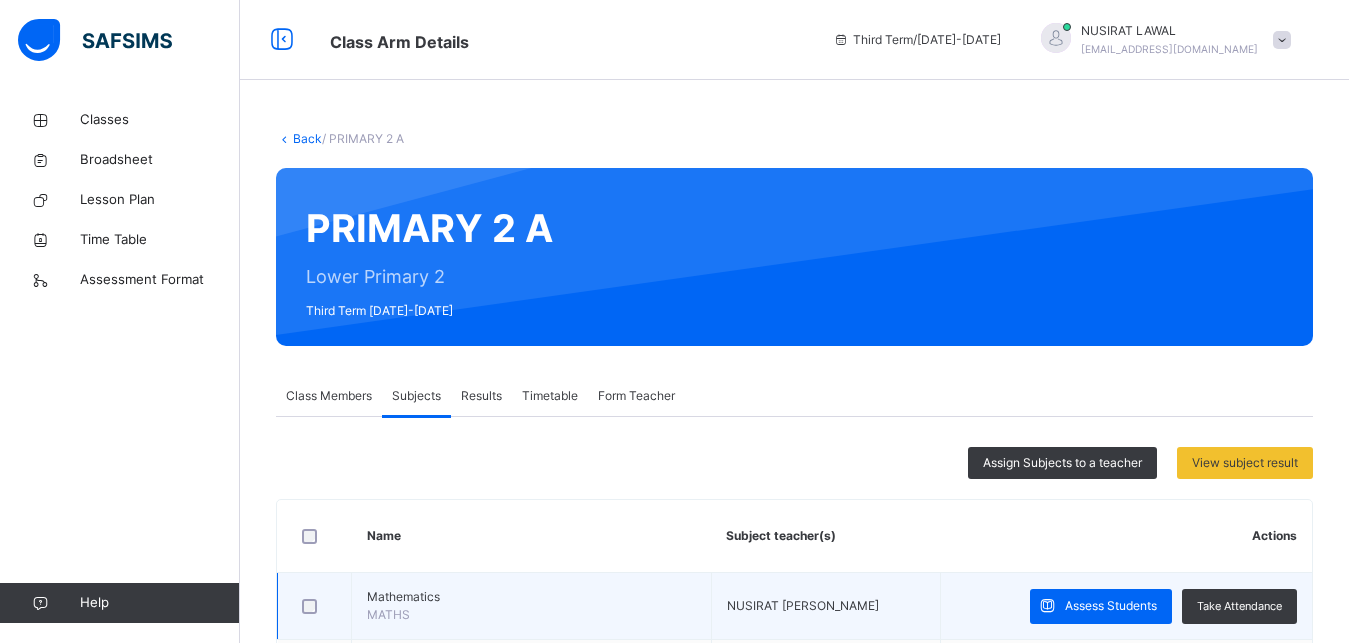 scroll, scrollTop: 10, scrollLeft: 0, axis: vertical 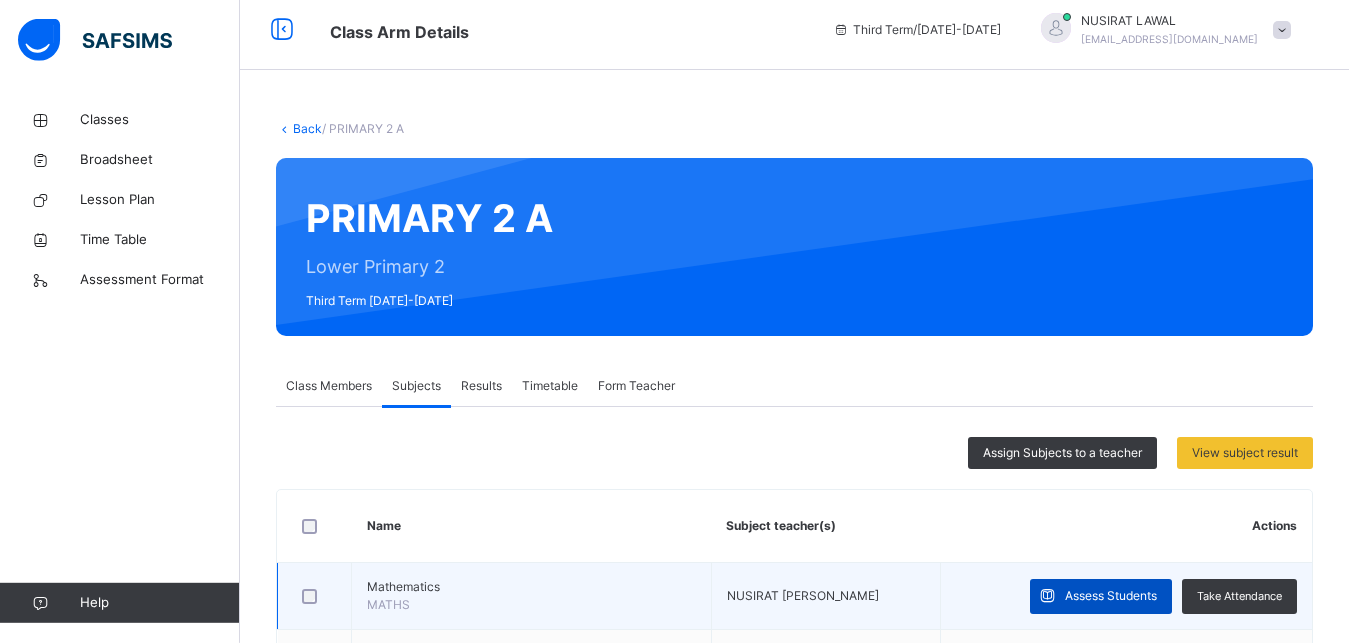 click on "Assess Students" at bounding box center (1111, 596) 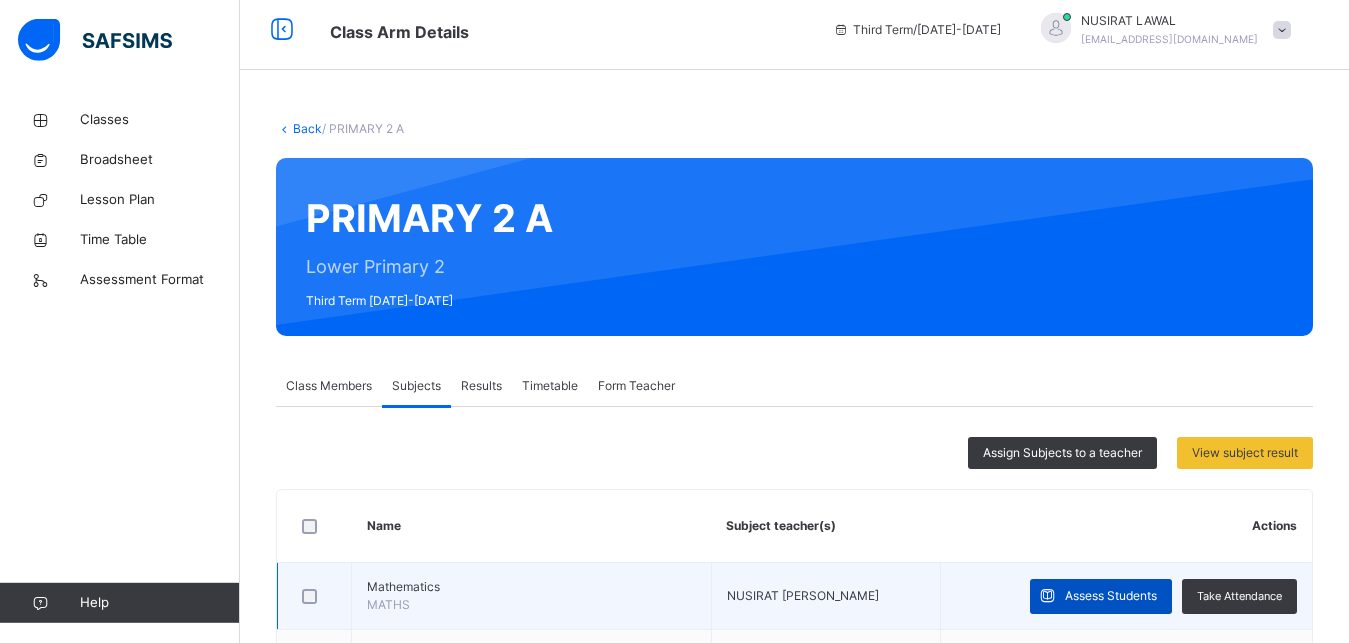 click on "RECORD BOOK × PRIMARY 2   A :   Online Actions  Download Empty Score Sheet  Upload/map score sheet Subject  ESTEEM LEARNING CENTRE Date: [DATE] 8:40:51 am Score Sheet Score Sheet Show Comments   Generate comment for all student   Save Entries Class Level:  PRIMARY 2   A Subject:  Session:  2024/2025 Session Session:  Third Term Students TOTAL /100 Comment   ×   Subject Teacher’s Comment Generate and see in full the comment developed by the AI with an option to regenerate the comment [PERSON_NAME] Bot Please wait while the [PERSON_NAME] Bot generates comments for all your students × How satisfied are you with using SAFSIMS? 😞 🙁 😐 🙂 😄 Very Dissatisfied Very Satisfied Submit Close Import subject assessment score Map your assessment to those on our system Upload excel file used to fill out assessment   This excel file is the empty score sheet you downloaded eariler Drag and Drop files here Browse File from you computer × Warning!!!   Cancel Yes,  Continue Importing Cancel Import Assessment" at bounding box center [0, 0] 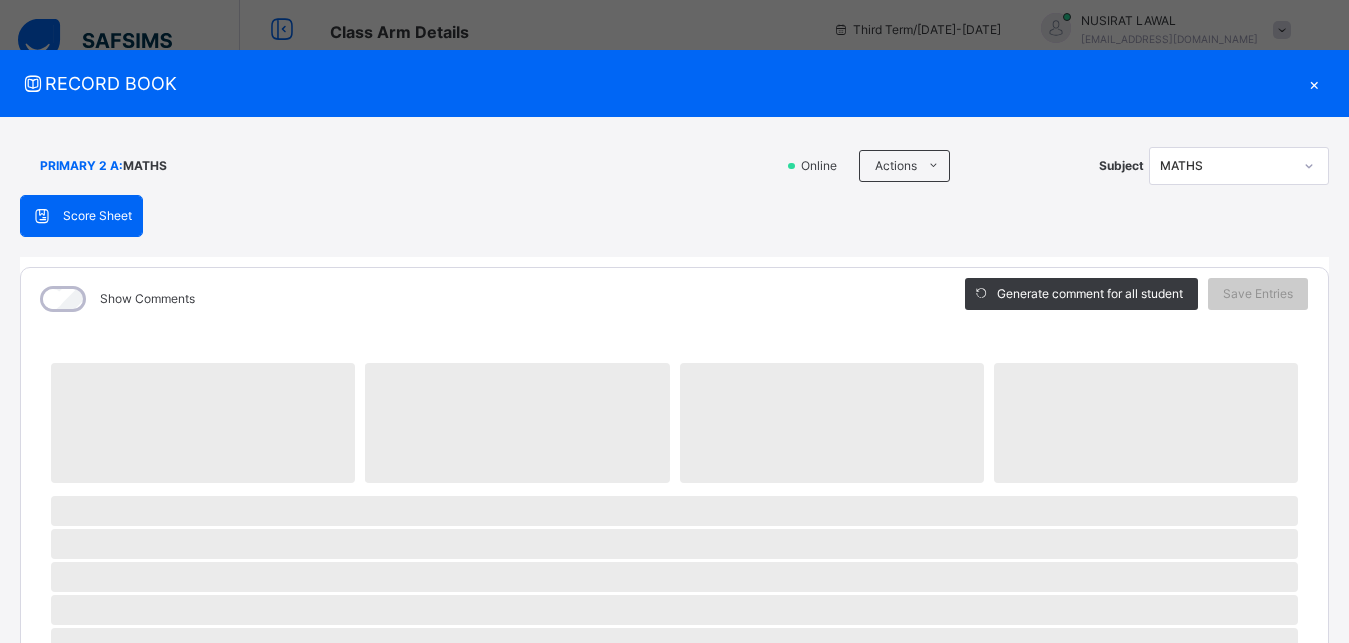 click on "‌" at bounding box center [674, 610] 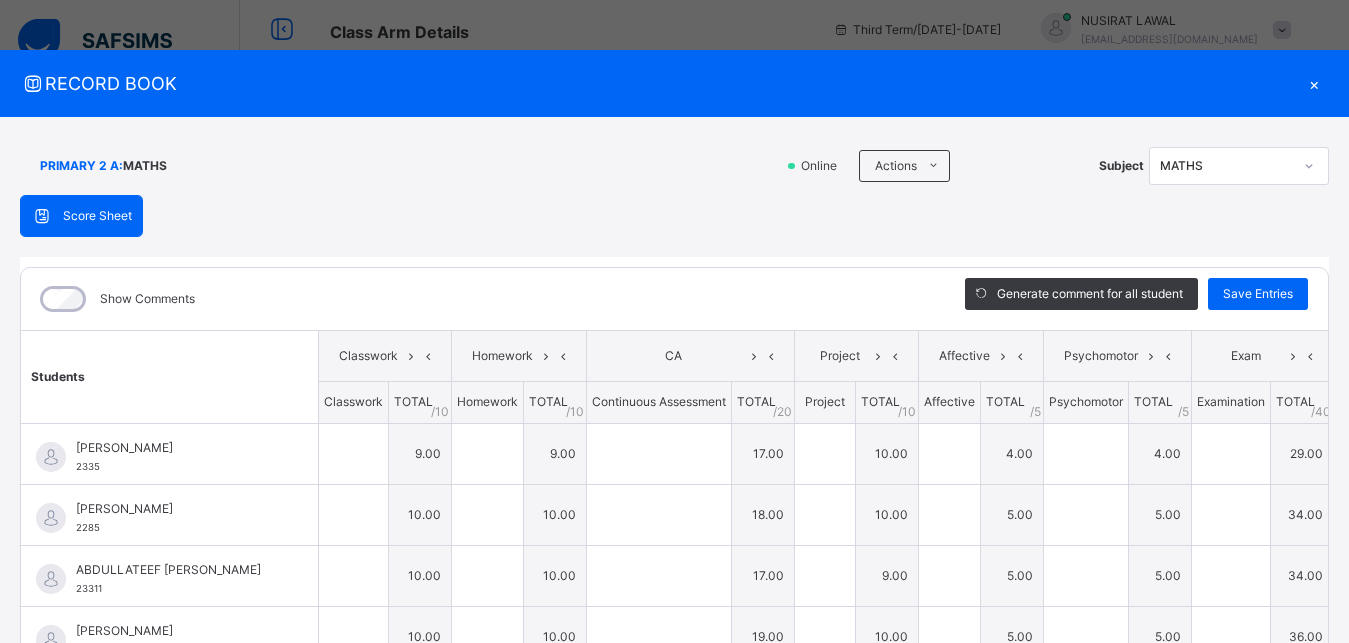 type on "*" 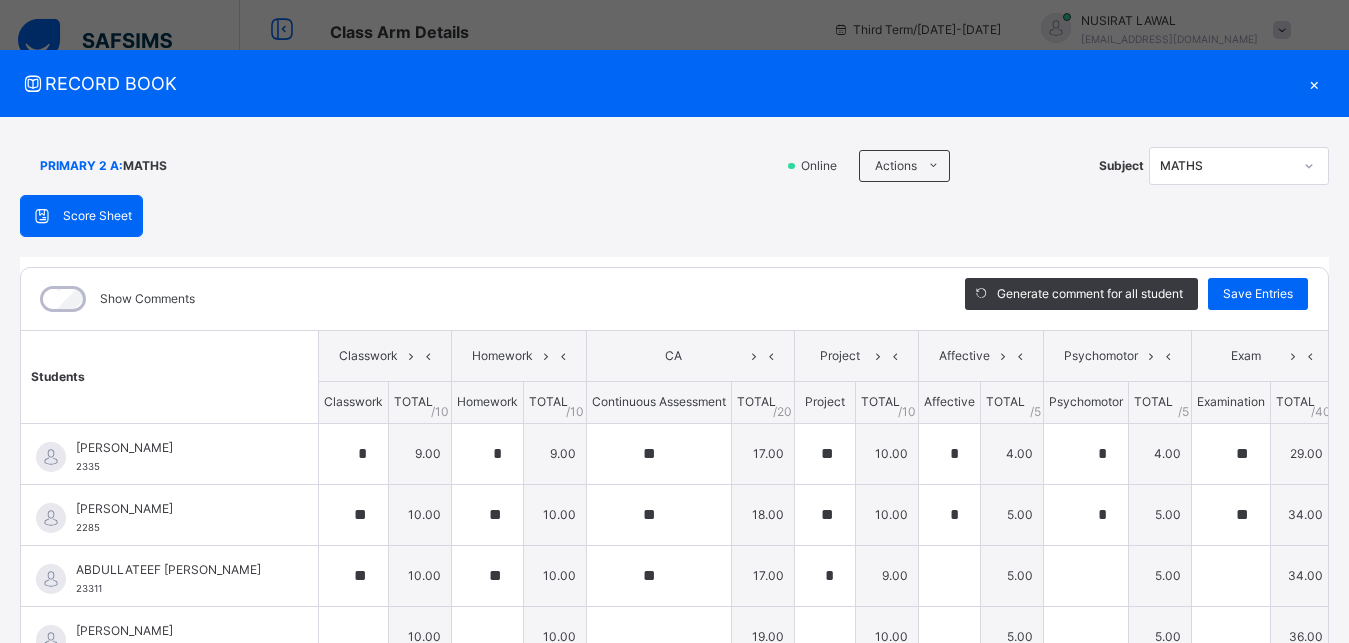 type on "*" 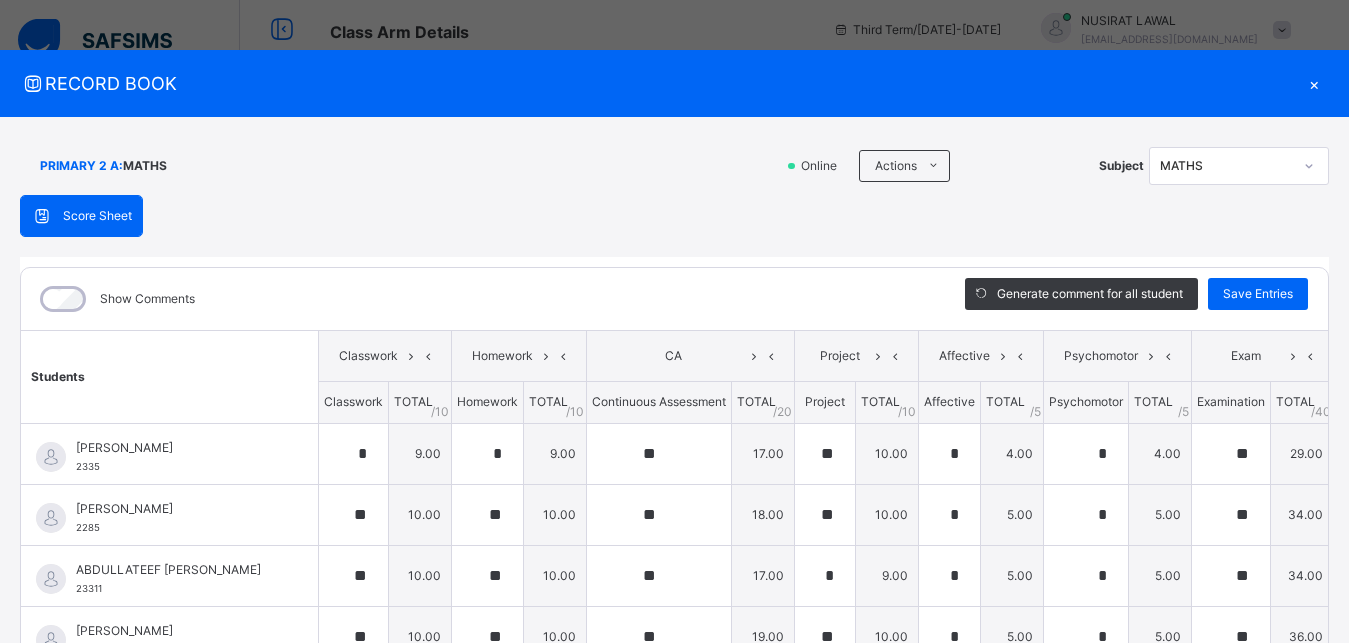 type on "*" 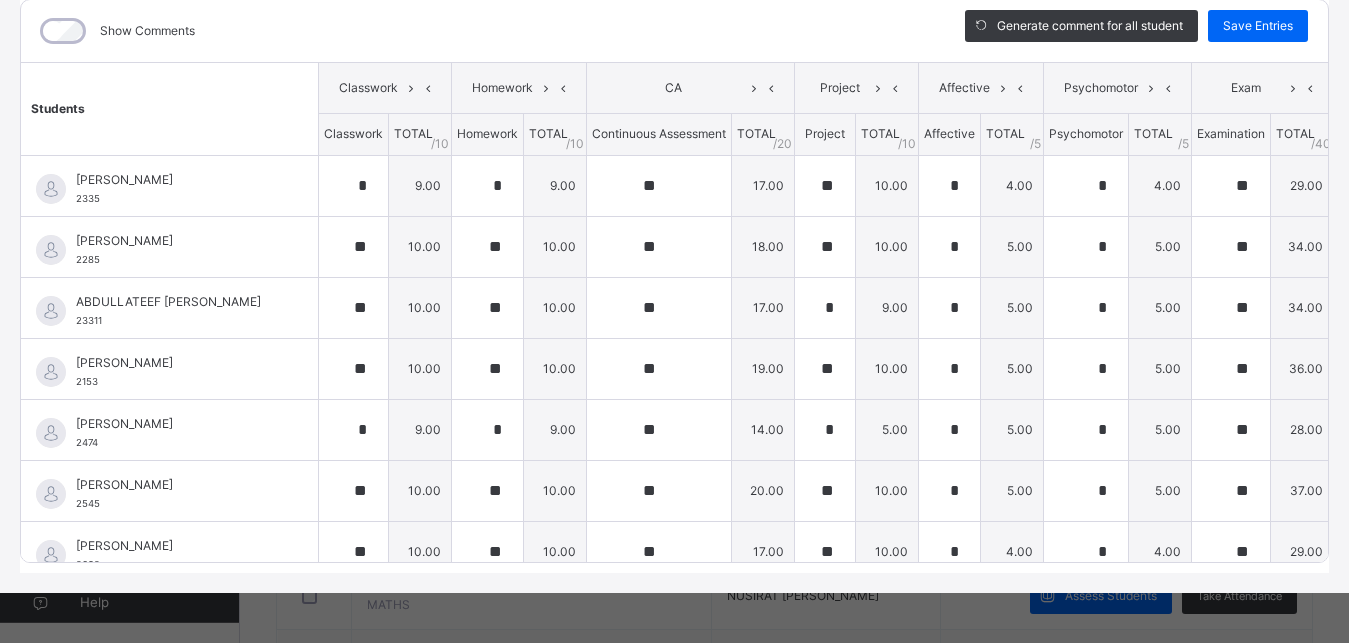 scroll, scrollTop: 285, scrollLeft: 0, axis: vertical 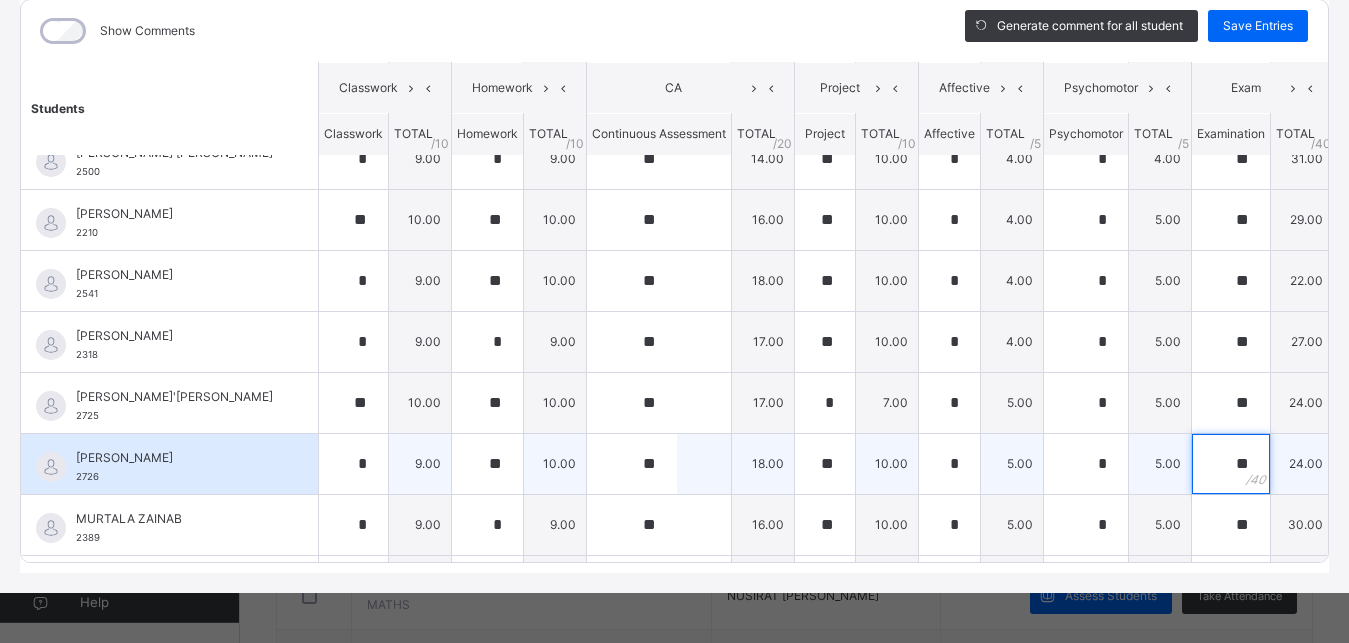 click on "**" at bounding box center [1231, 464] 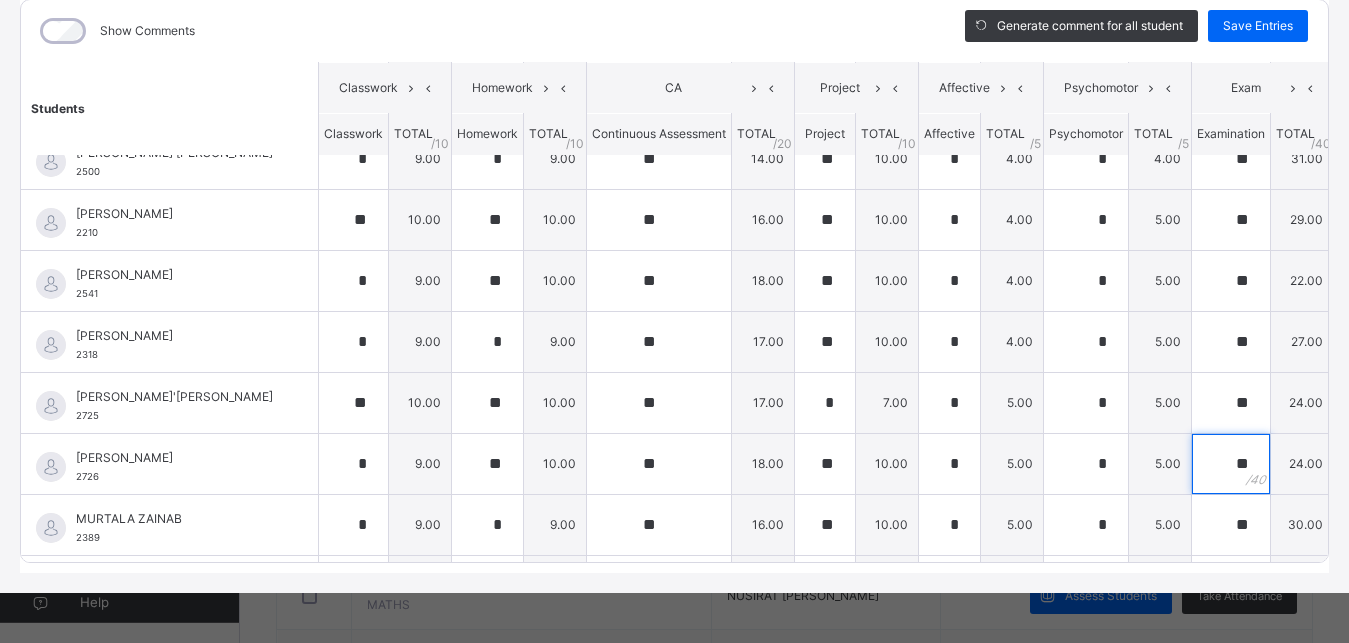 scroll, scrollTop: 709, scrollLeft: 0, axis: vertical 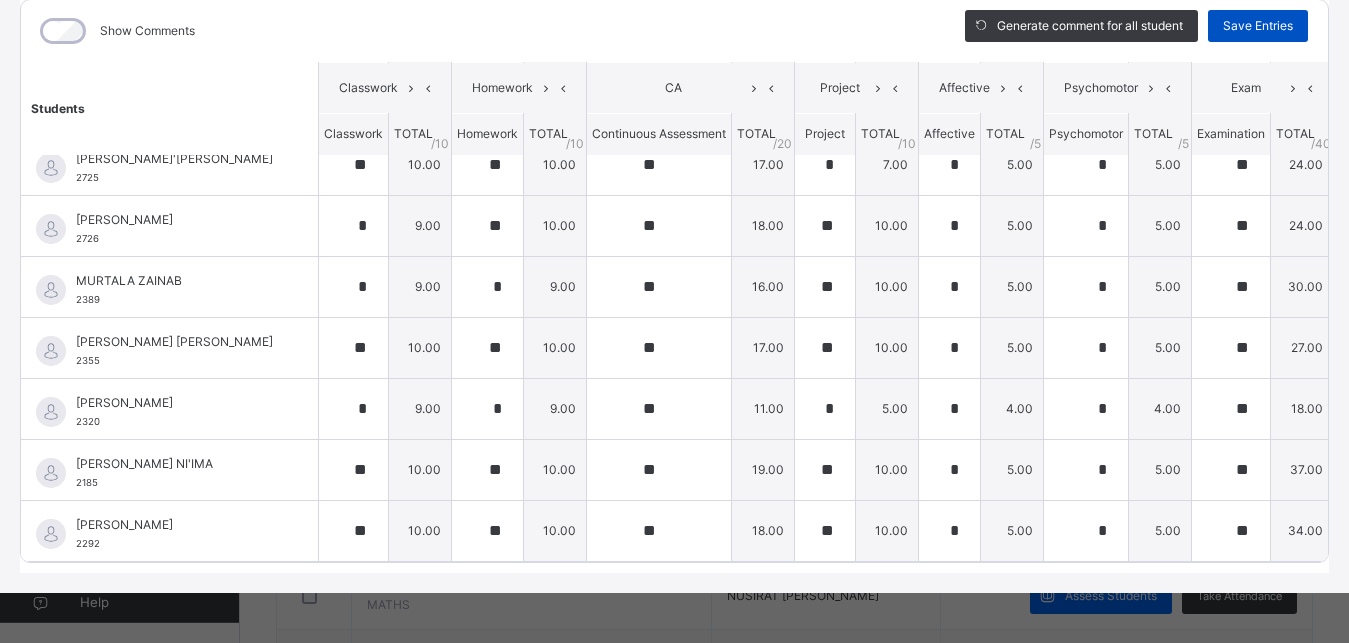 click on "Save Entries" at bounding box center (1258, 26) 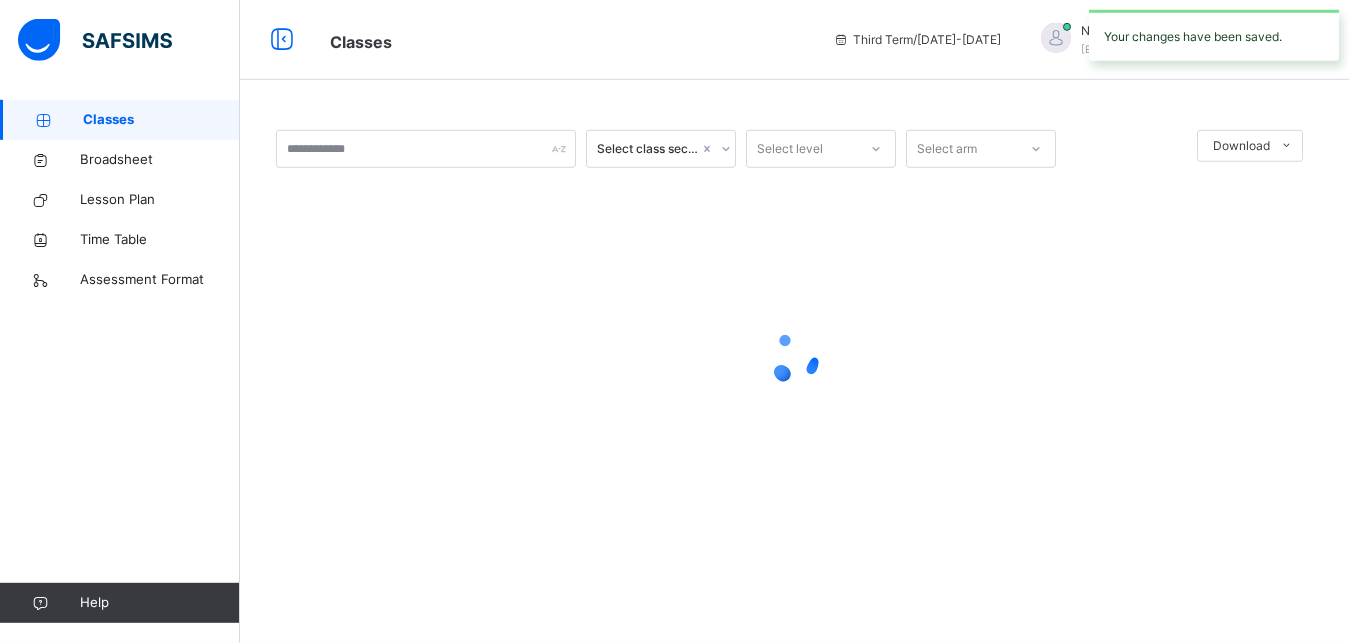 scroll, scrollTop: 0, scrollLeft: 0, axis: both 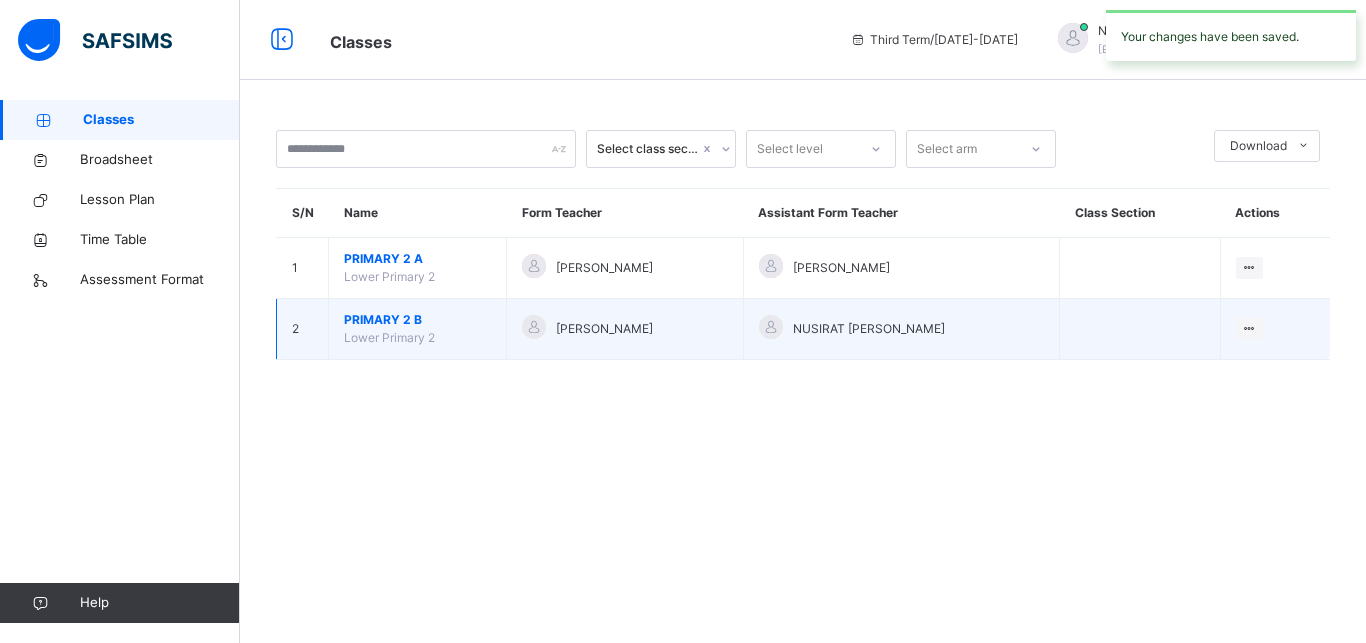 click on "PRIMARY 2   B" at bounding box center [417, 320] 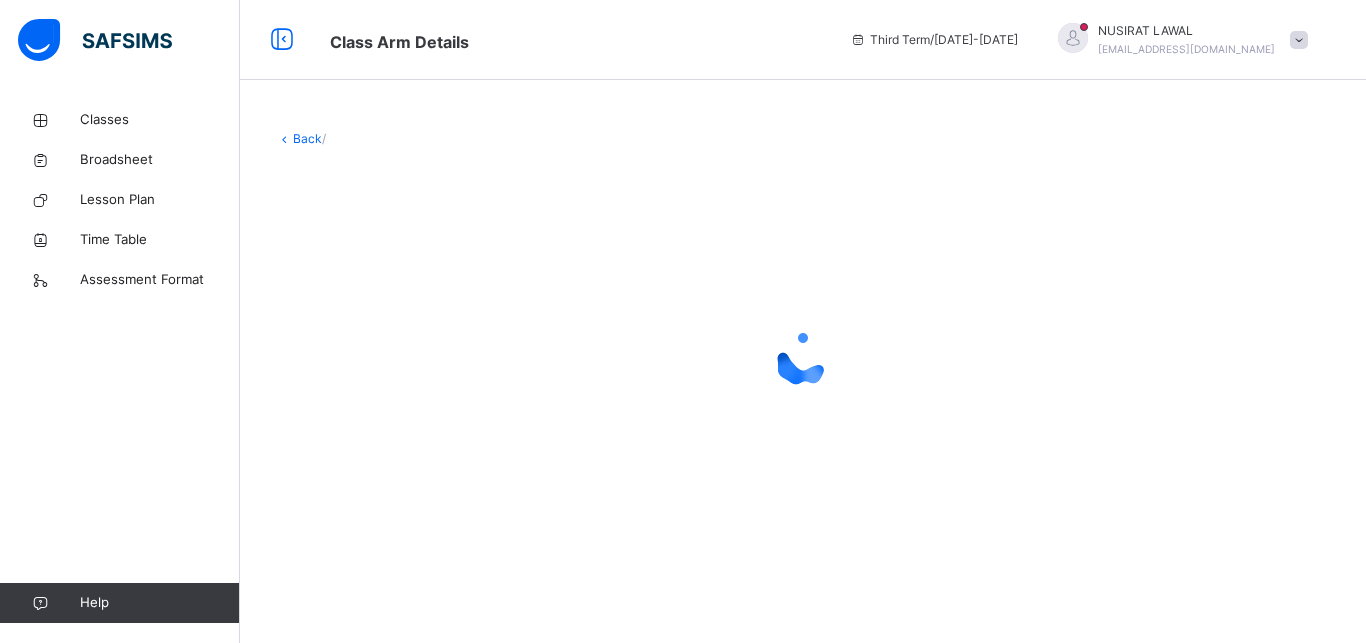 click at bounding box center [803, 358] 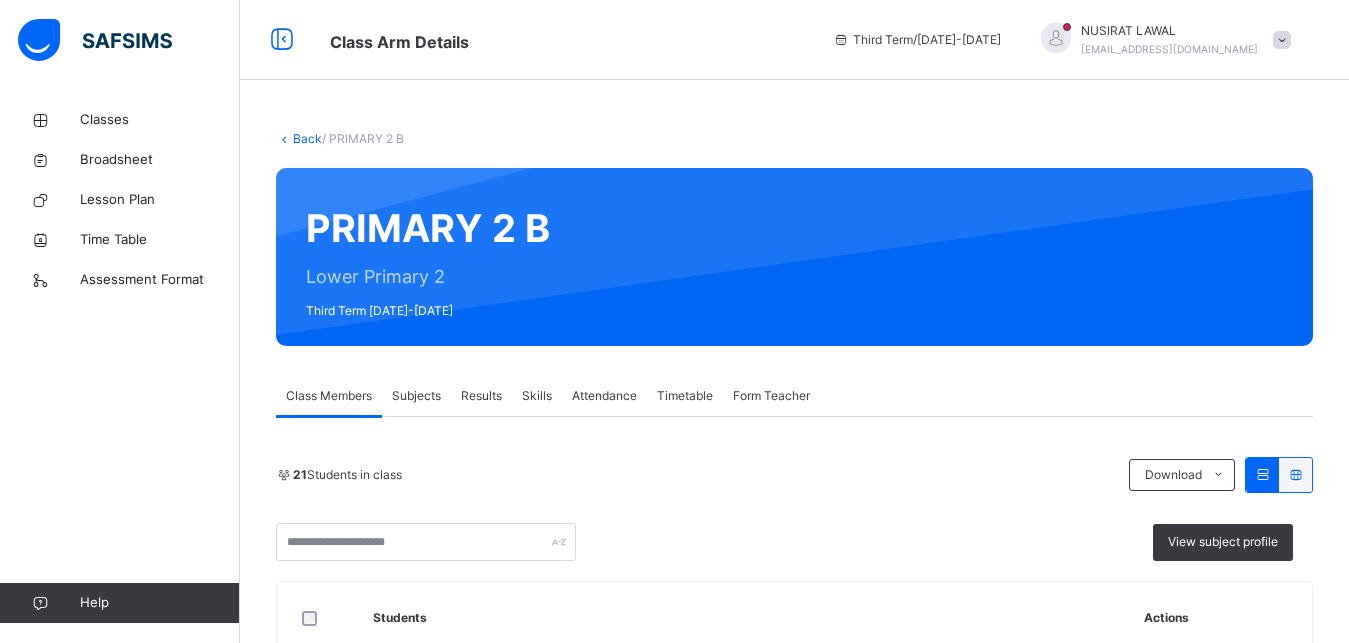 click on "Subjects" at bounding box center [416, 396] 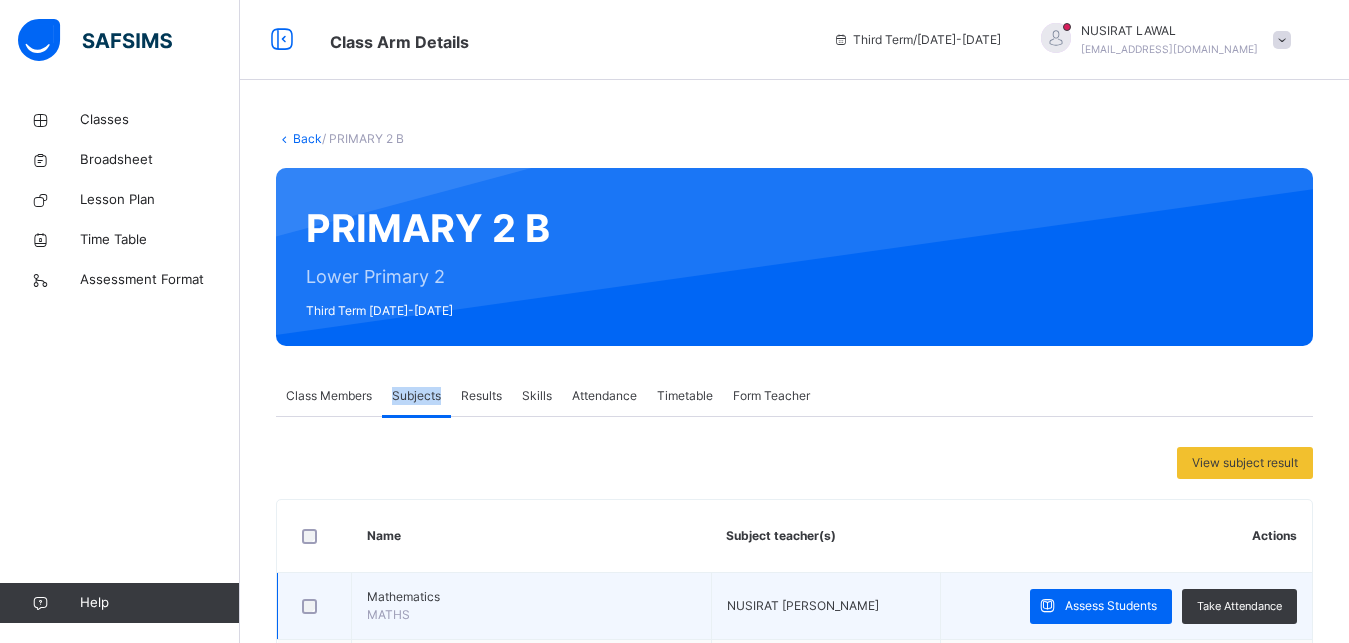 click at bounding box center (314, 606) 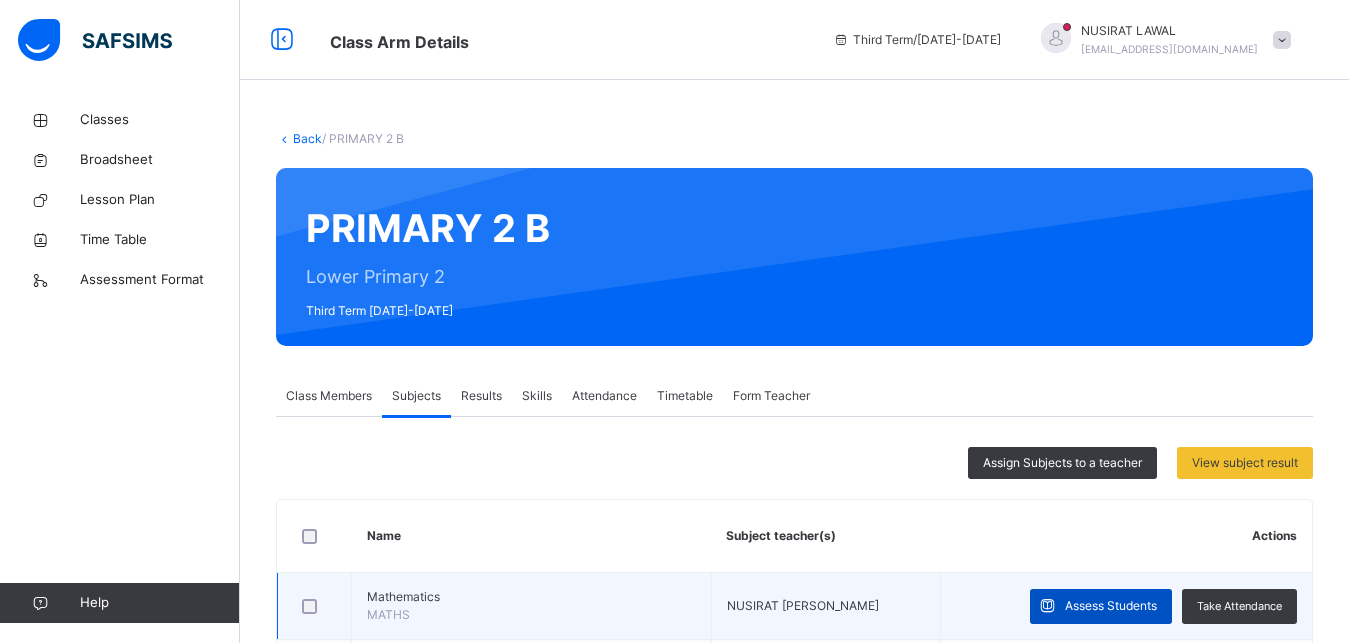 click at bounding box center (1047, 606) 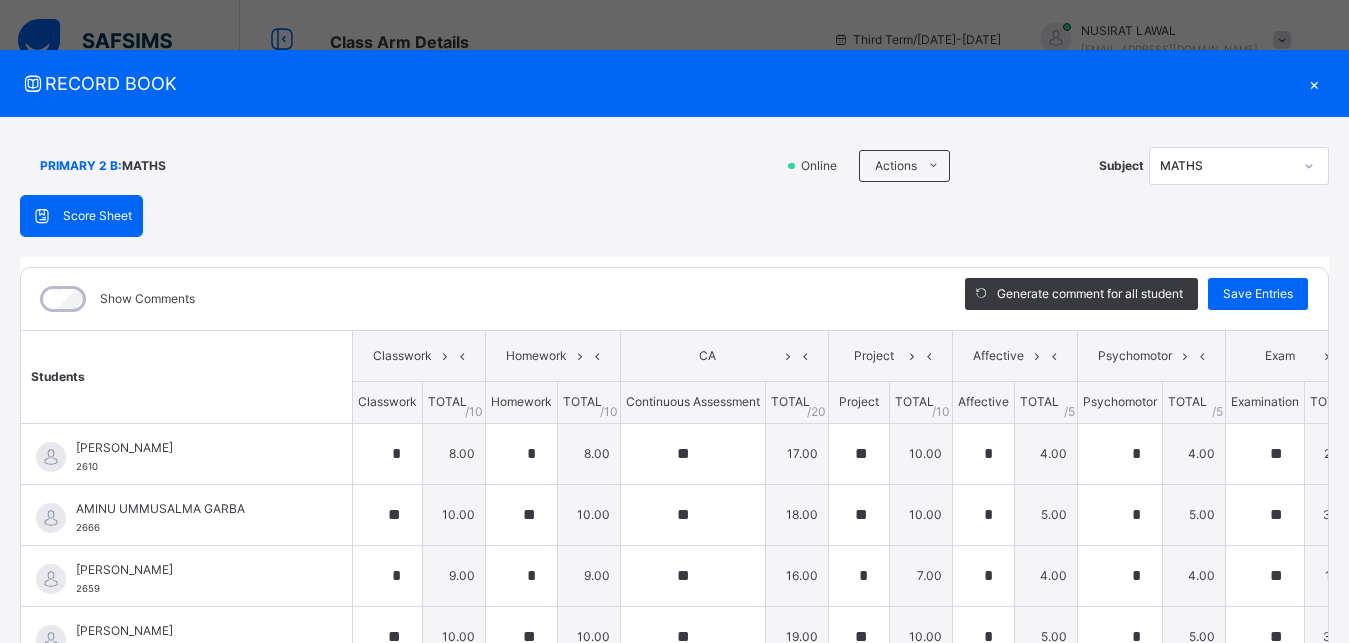 scroll, scrollTop: 453, scrollLeft: 0, axis: vertical 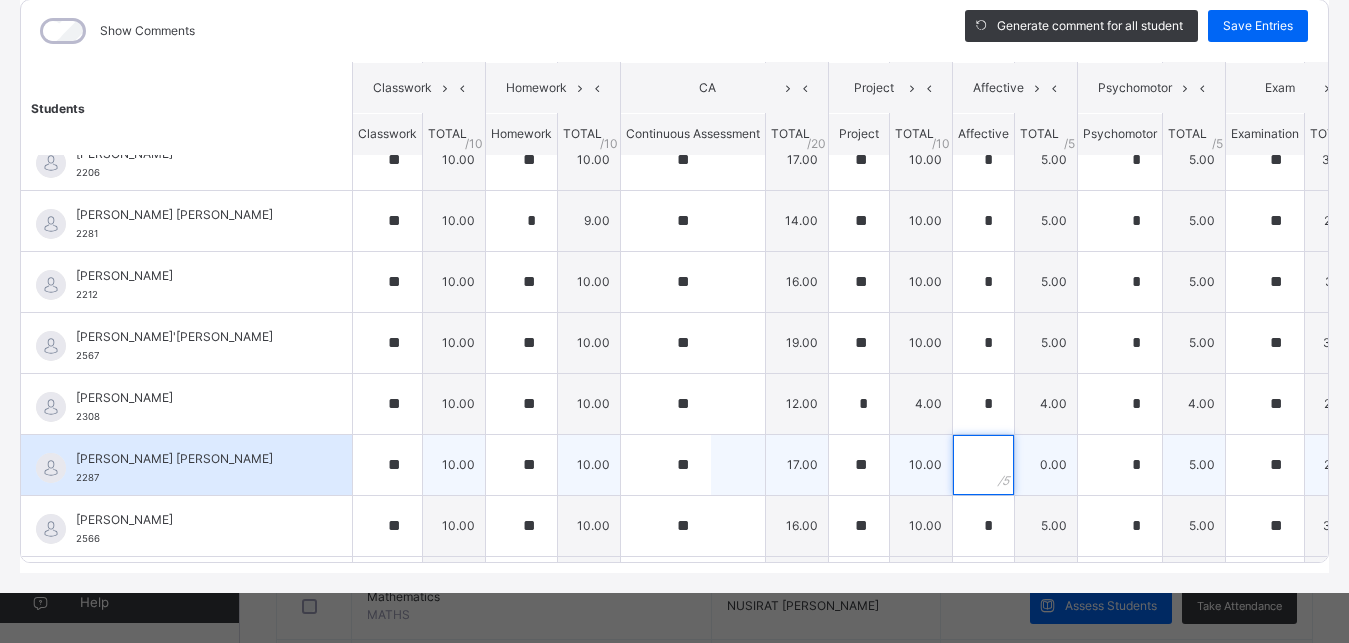click at bounding box center (983, 465) 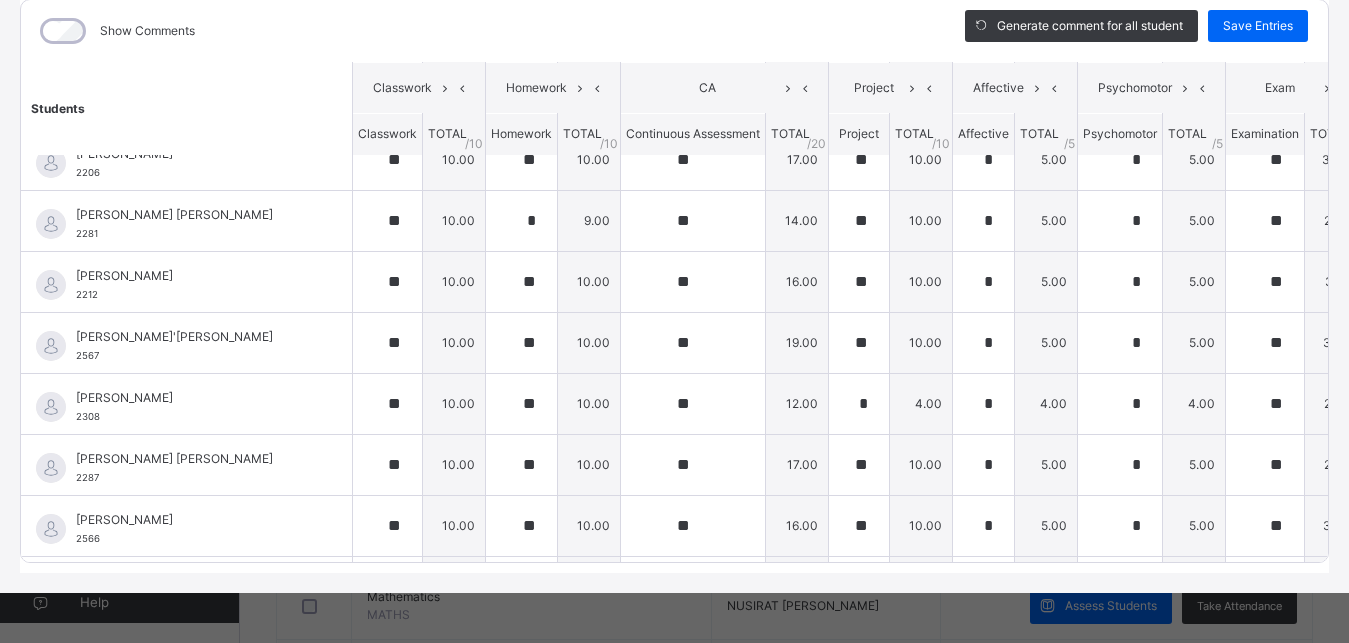 click on "Show Comments   Generate comment for all student   Save Entries Class Level:  PRIMARY 2   B Subject:  MATHS Session:  2024/2025 Session Session:  Third Term Students Classwork Homework CA Project Affective Psychomotor Exam TOTAL /100 Comment Classwork TOTAL / 10 Homework TOTAL / 10 Continuous Assessment TOTAL / 20 Project TOTAL / 10 Affective TOTAL / 5 Psychomotor TOTAL / 5 Examination TOTAL / 40 [PERSON_NAME] GUMMI 2610 [PERSON_NAME] GUMMI 2610 * 8.00 * 8.00 ** 17.00 ** 10.00 * 4.00 * 4.00 ** 26.00 77.00 Generate comment 0 / 250   ×   Subject Teacher’s Comment Generate and see in full the comment developed by the AI with an option to regenerate the comment [PERSON_NAME] [PERSON_NAME] GUMMI   2610   Total 77.00  / 100.00 [PERSON_NAME] Bot   Regenerate     Use this comment   AMINU UMMUSALMA GARBA 2666 AMINU UMMUSALMA GARBA 2666 ** 10.00 ** 10.00 ** 18.00 ** 10.00 * 5.00 * 5.00 ** 36.00 94.00 Generate comment 0 / 250   ×   Subject Teacher’s Comment [PERSON_NAME] UMMUSALMA GARBA   2666   Total 94.00  / 100.00 [PERSON_NAME] Bot   Regenerate" at bounding box center [674, 281] 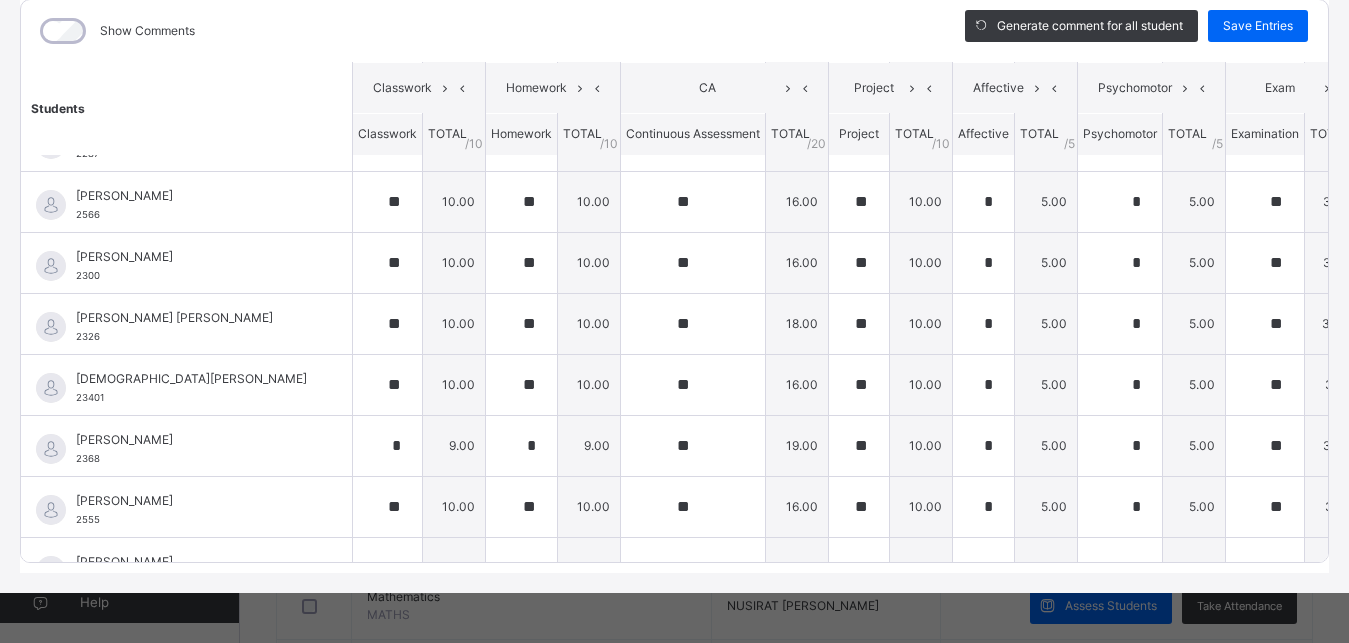scroll, scrollTop: 814, scrollLeft: 0, axis: vertical 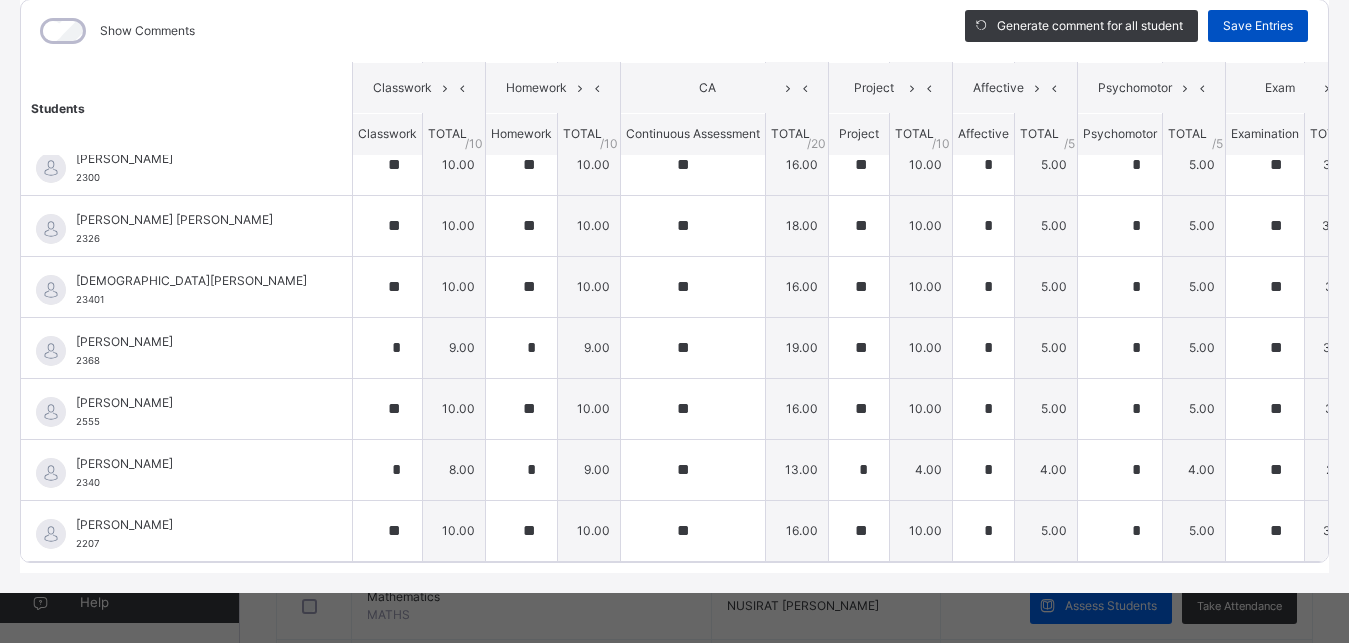 click on "Save Entries" at bounding box center [1258, 26] 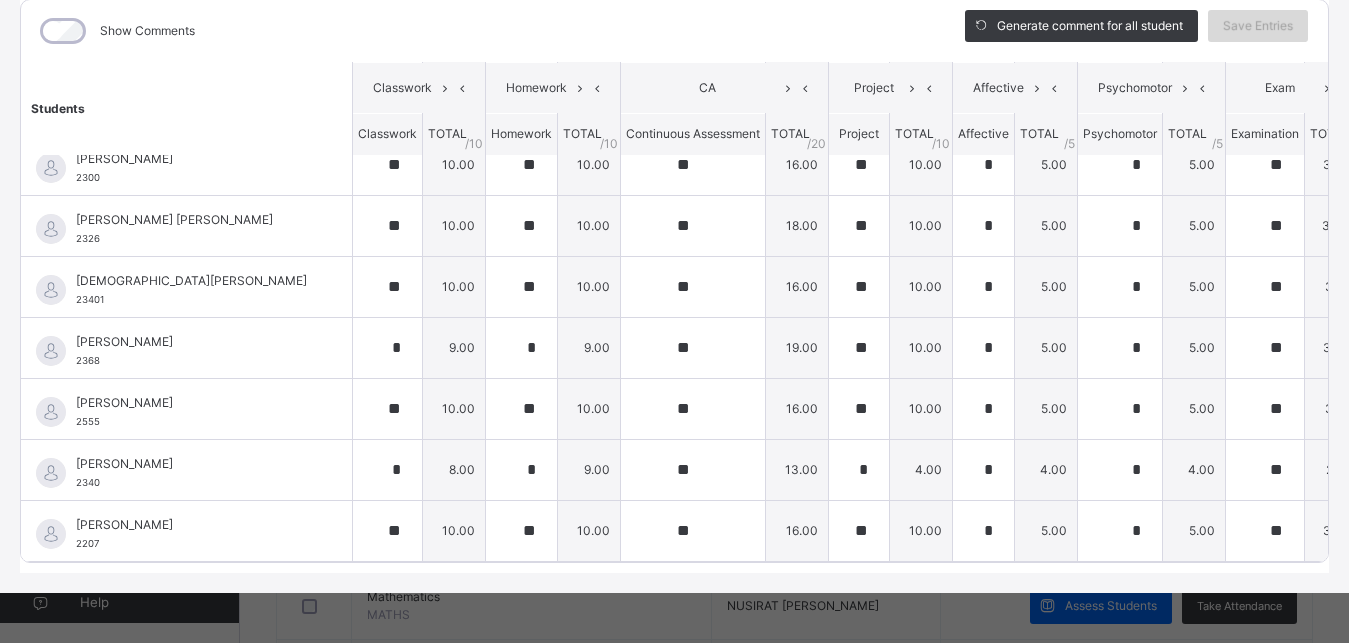 click on "Save Entries" at bounding box center [1258, 26] 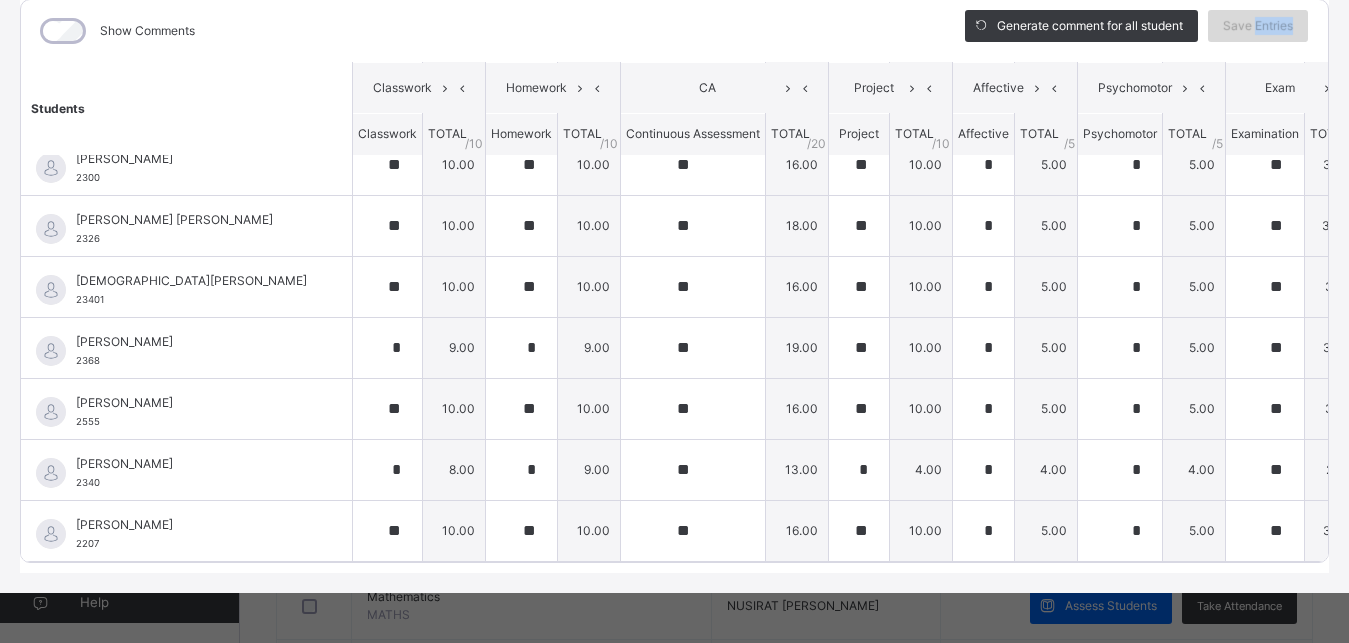 click on "Save Entries" at bounding box center (1258, 26) 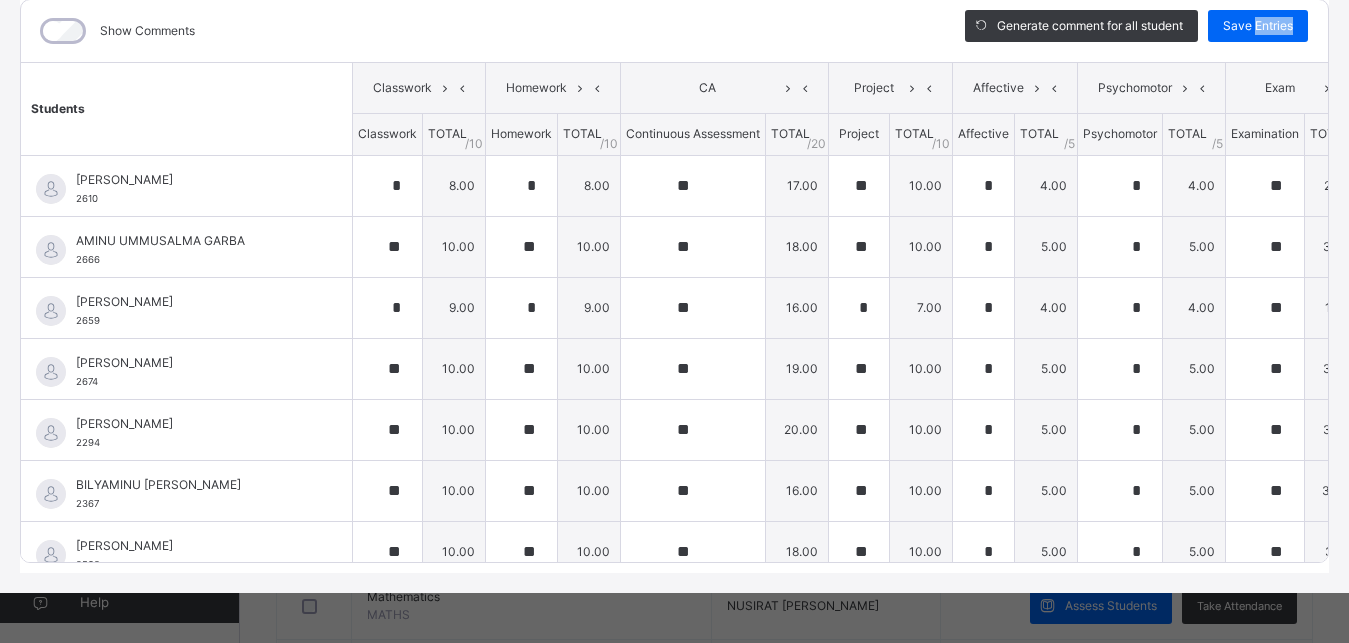 scroll, scrollTop: 453, scrollLeft: 0, axis: vertical 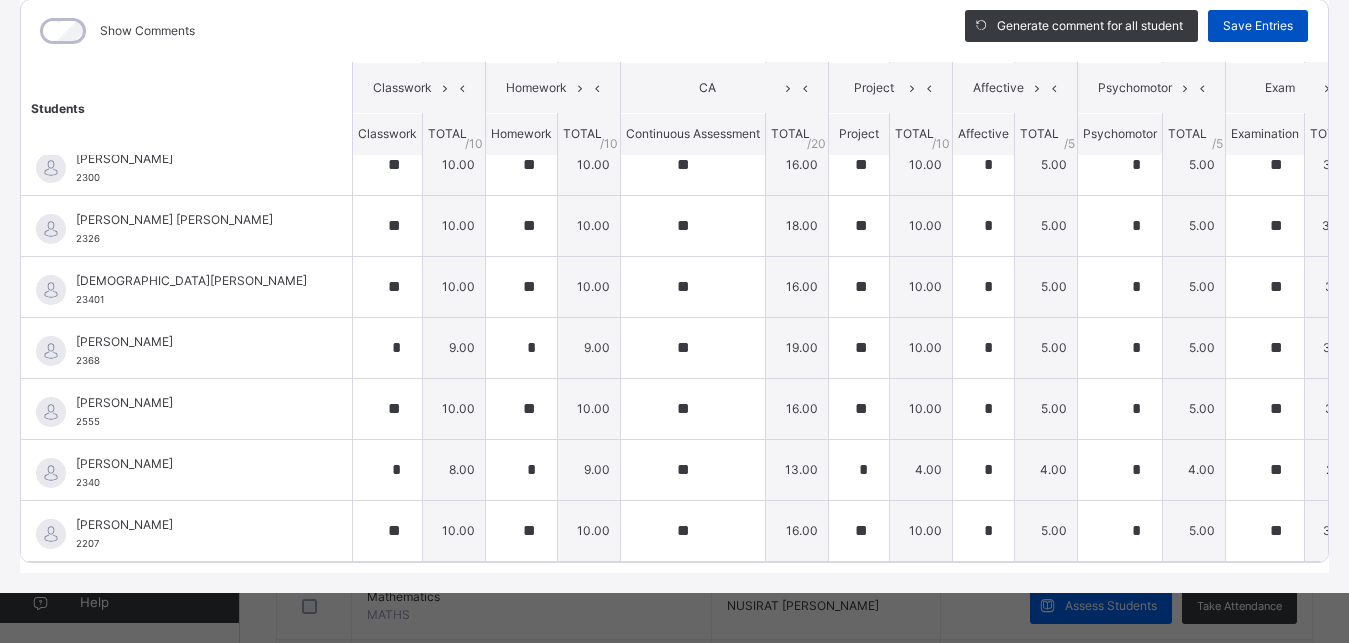 click on "Save Entries" at bounding box center [1258, 26] 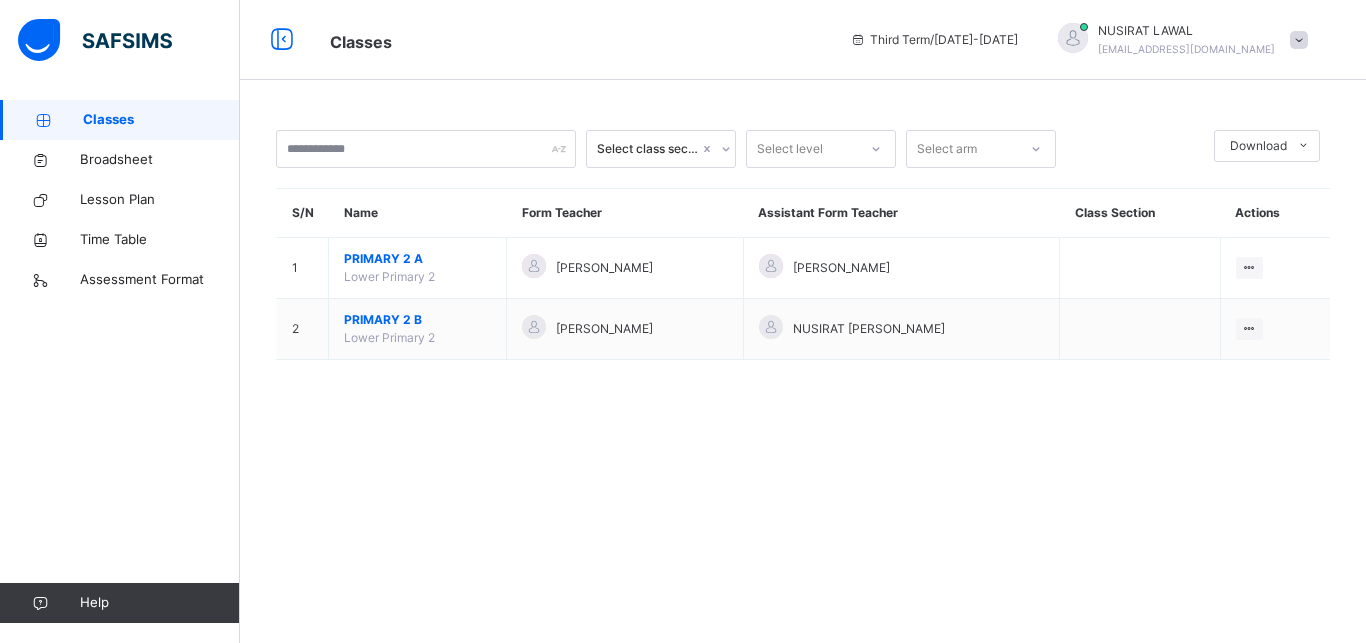 click at bounding box center [1299, 40] 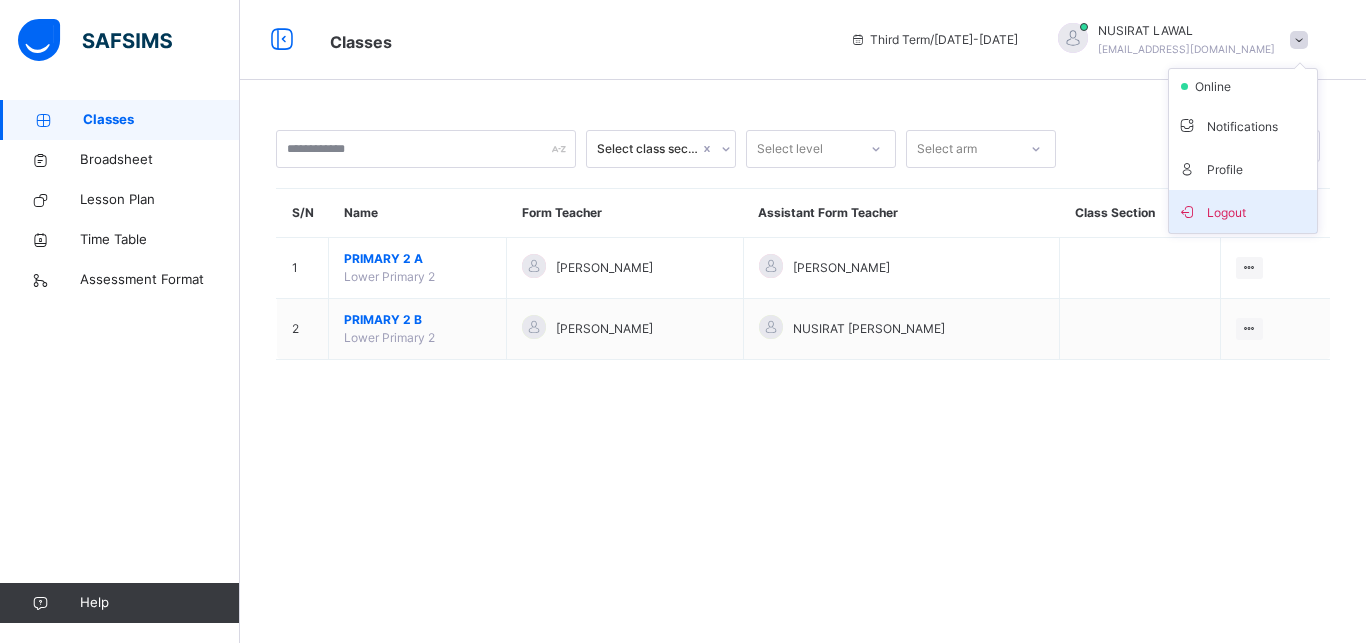 click on "Logout" at bounding box center [1243, 211] 